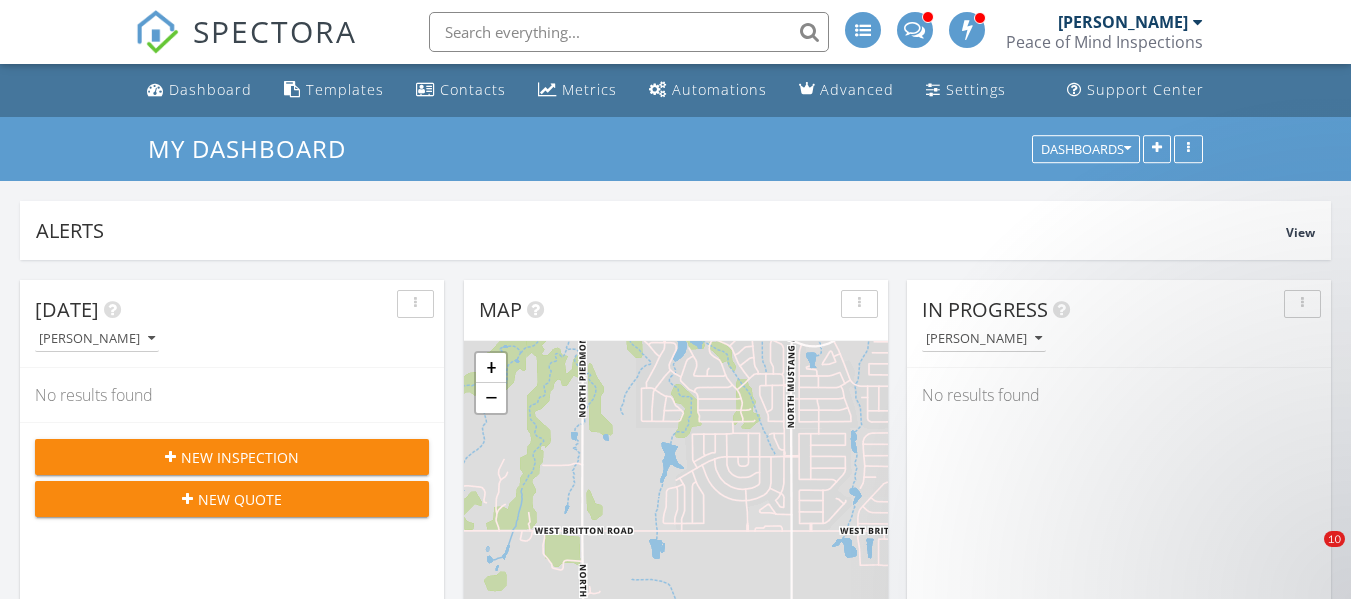 scroll, scrollTop: 0, scrollLeft: 0, axis: both 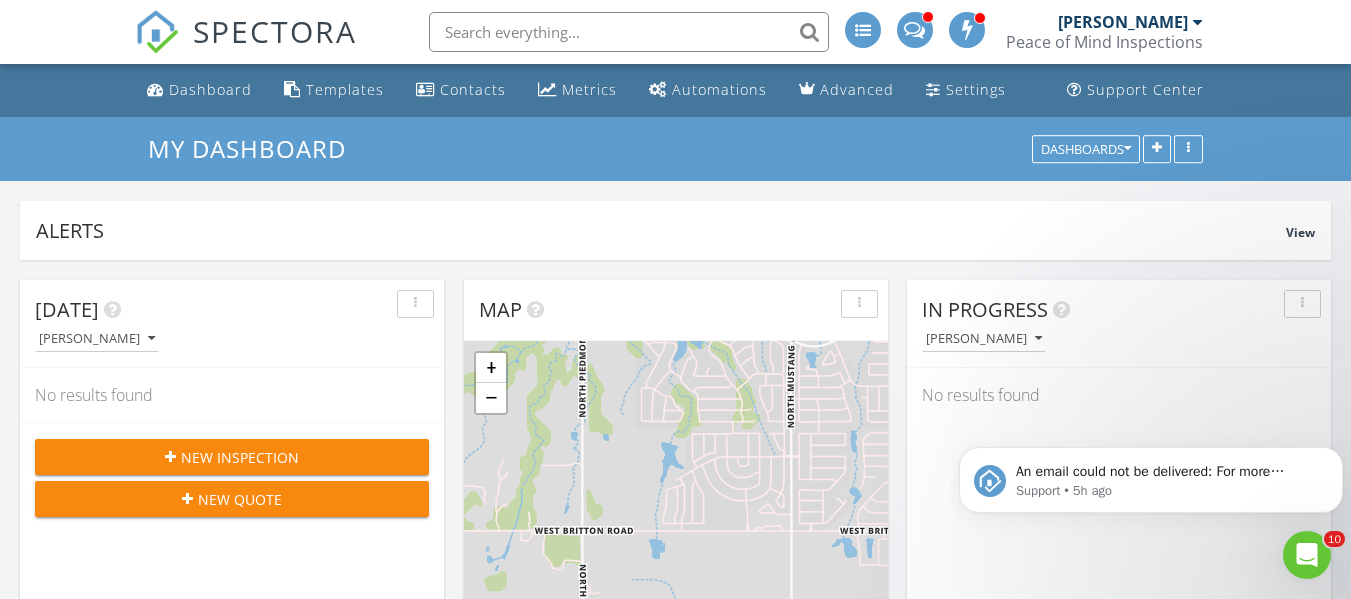 click on "SPECTORA" at bounding box center [275, 31] 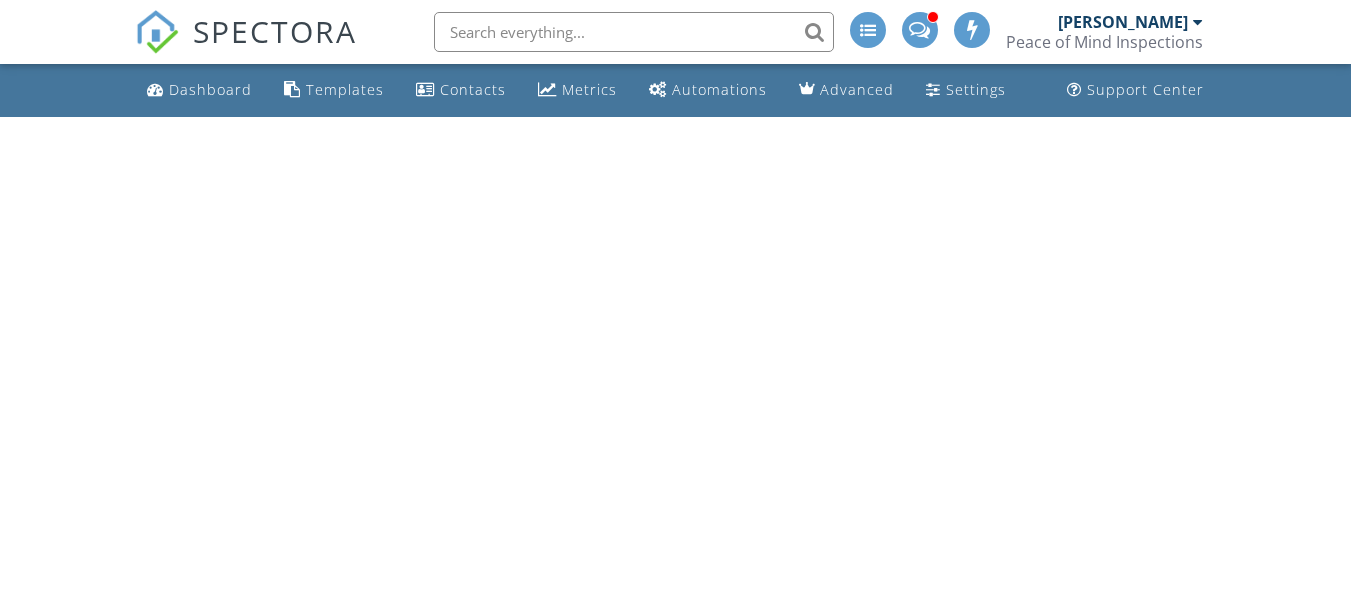 scroll, scrollTop: 0, scrollLeft: 0, axis: both 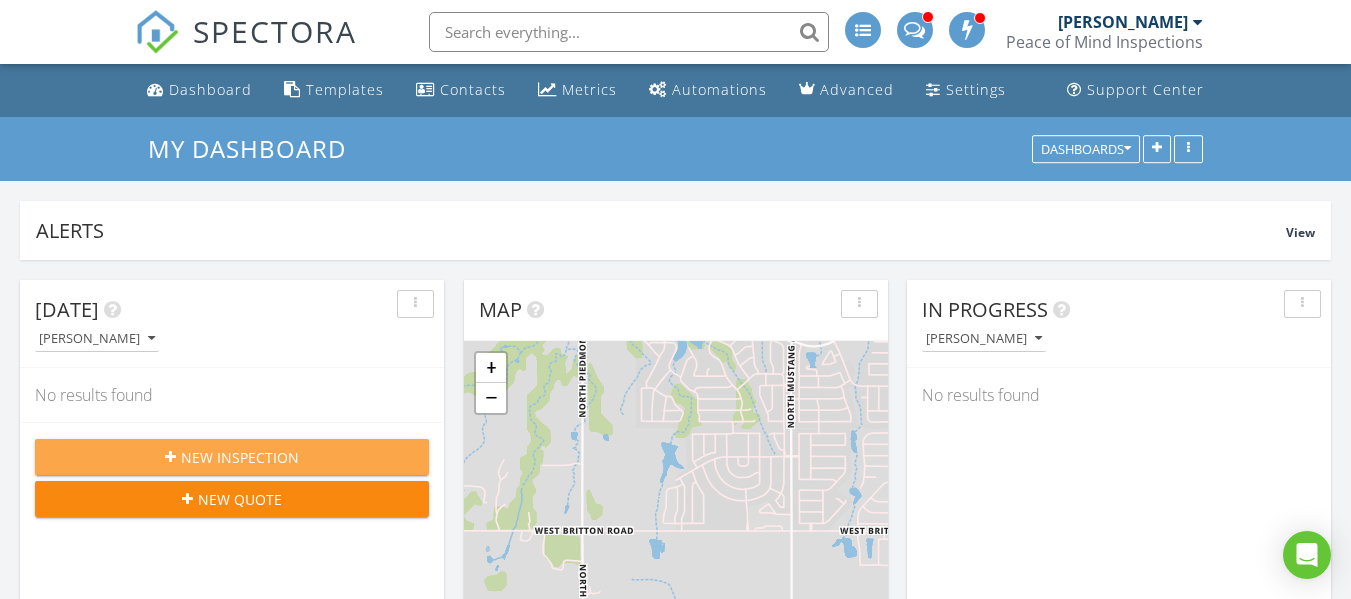 click on "New Inspection" at bounding box center [240, 457] 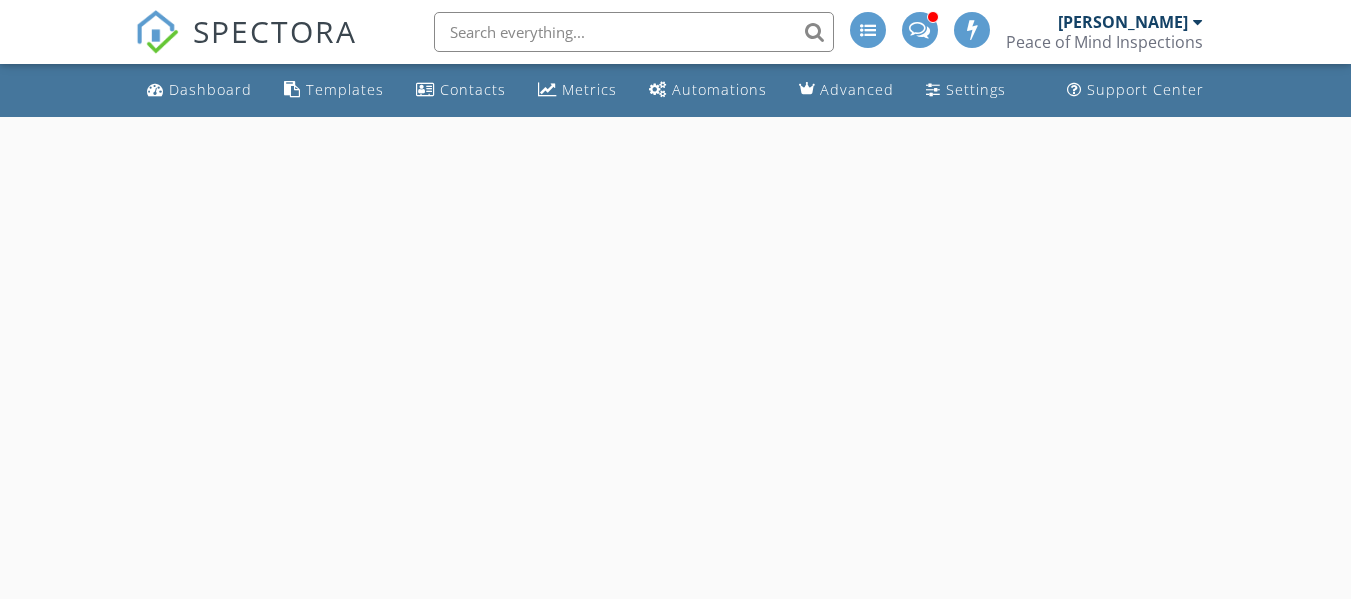scroll, scrollTop: 0, scrollLeft: 0, axis: both 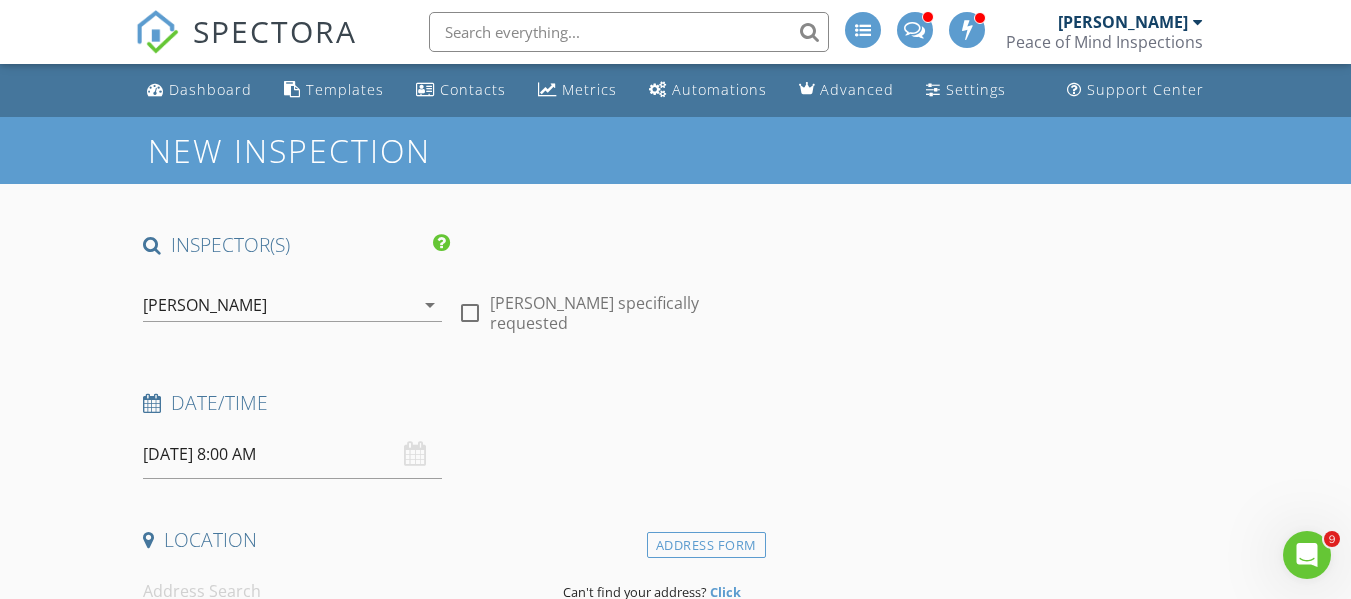 click on "[DATE] 8:00 AM" at bounding box center (292, 454) 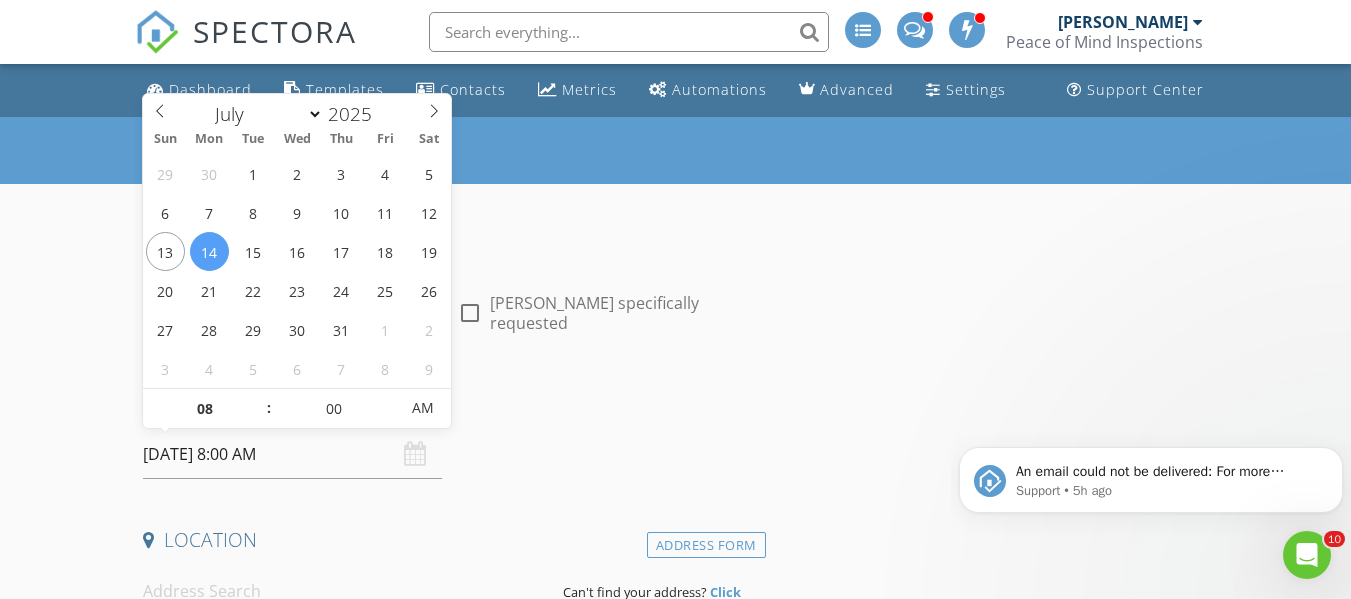 scroll, scrollTop: 0, scrollLeft: 0, axis: both 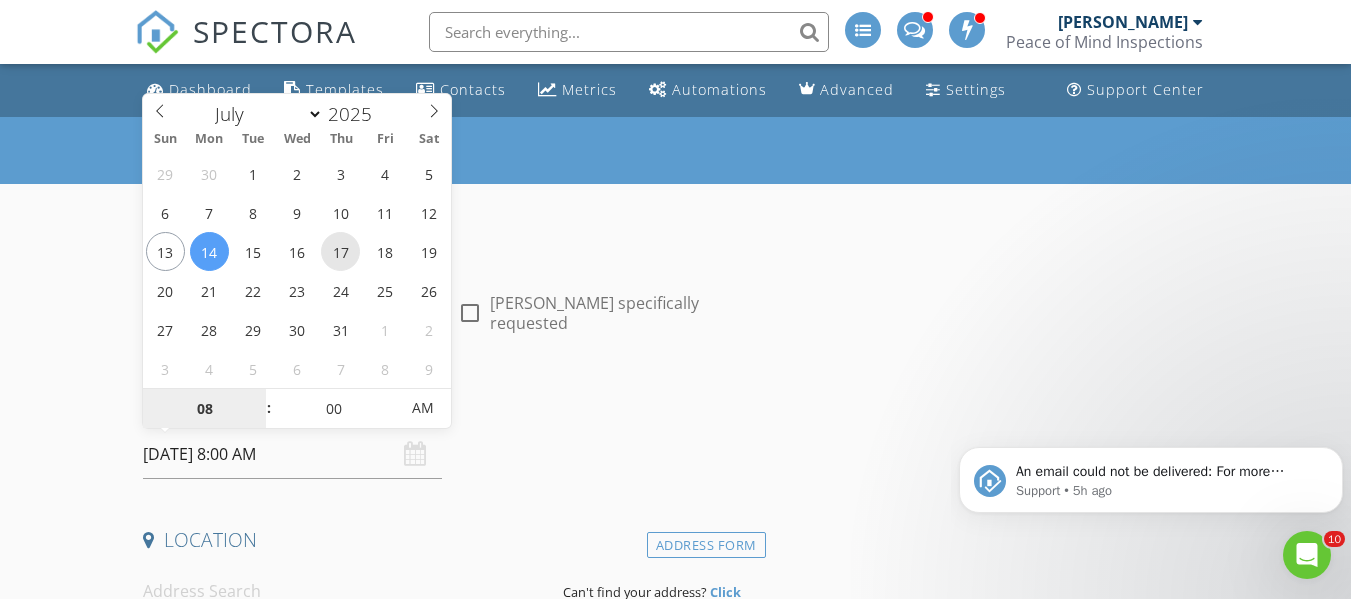 type on "07/17/2025 8:00 AM" 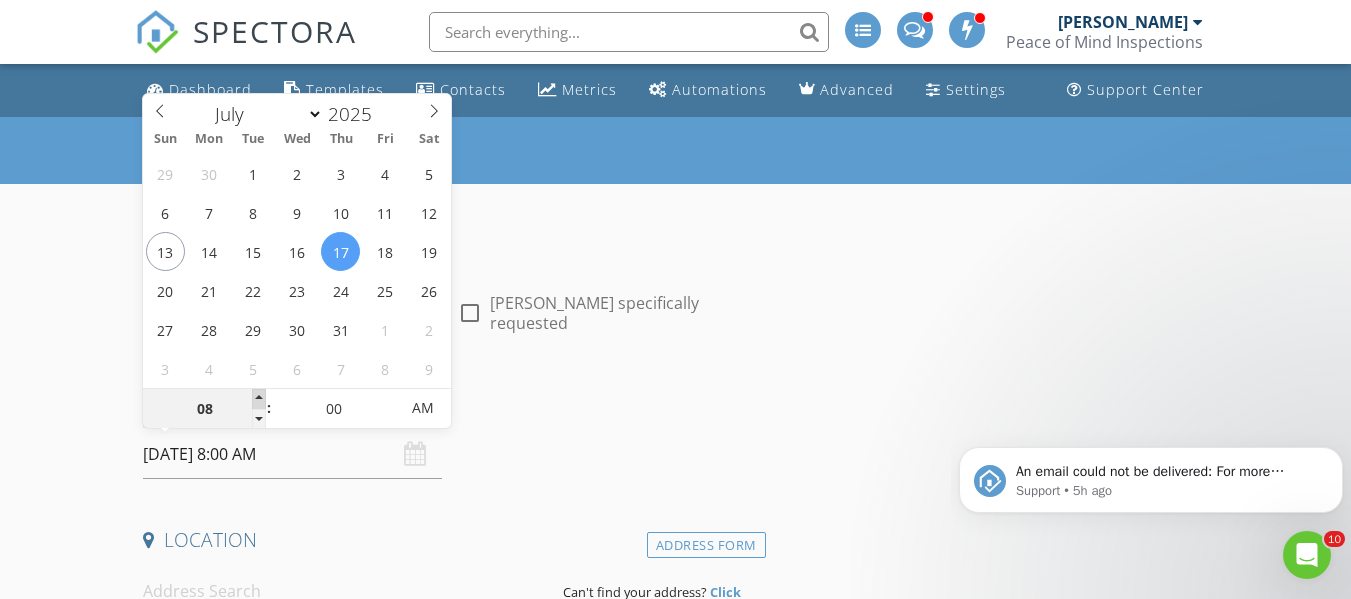 type on "09" 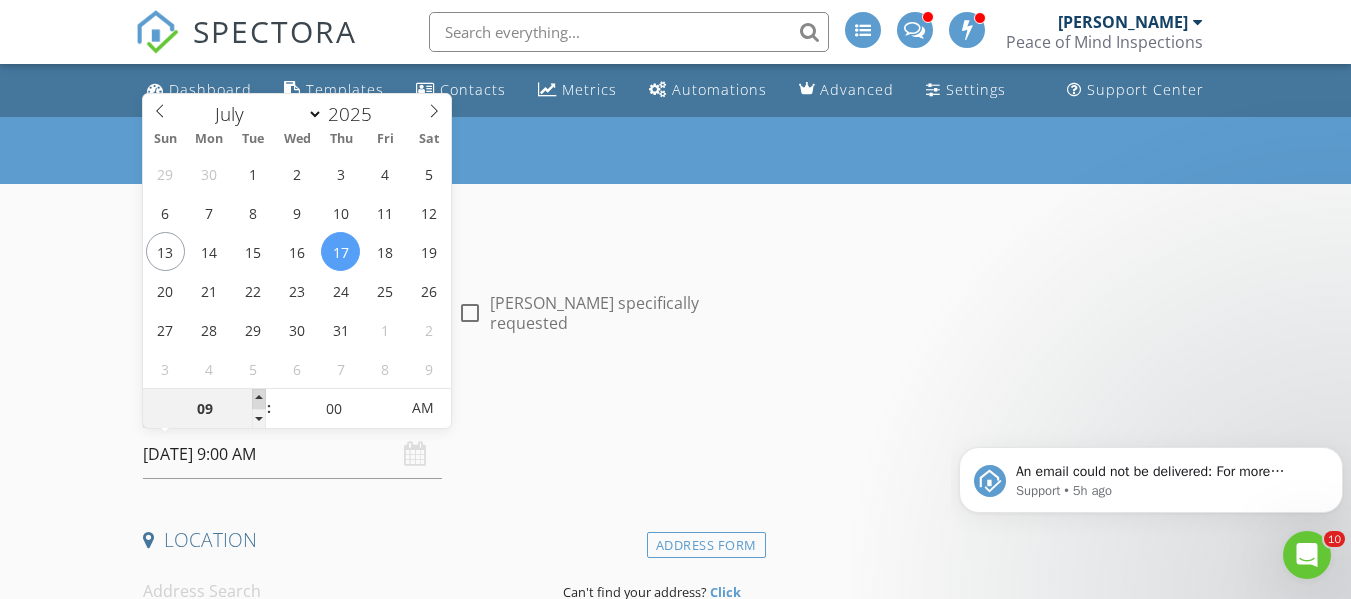 click at bounding box center (259, 399) 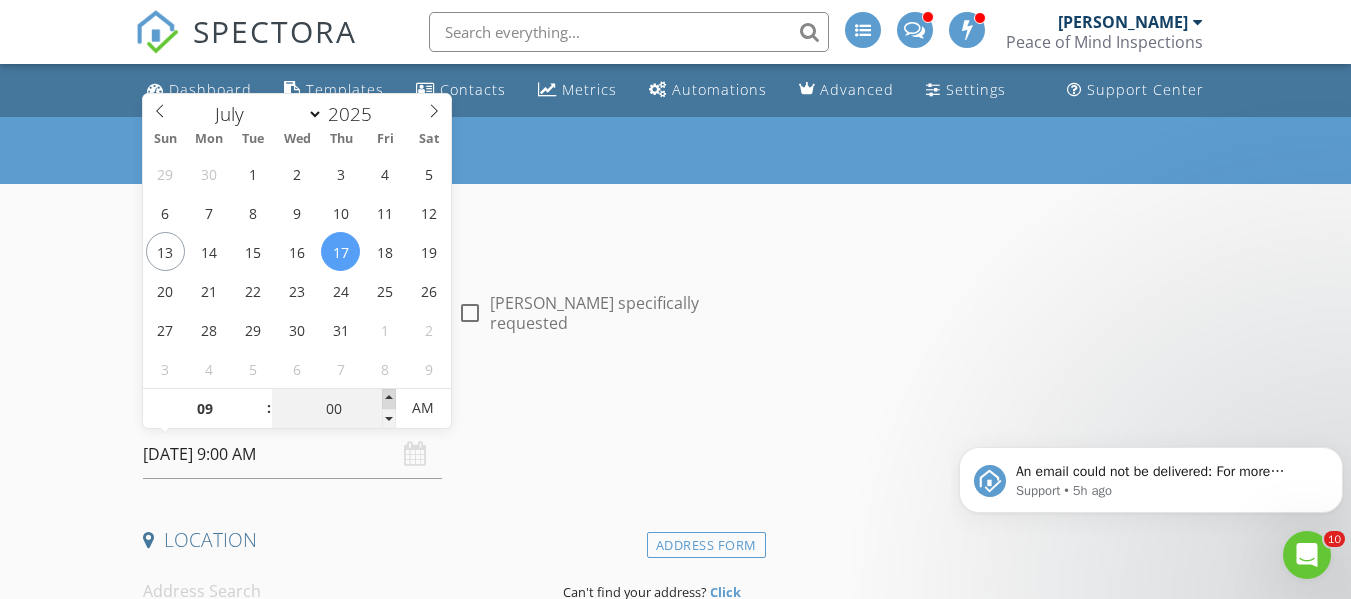 type on "05" 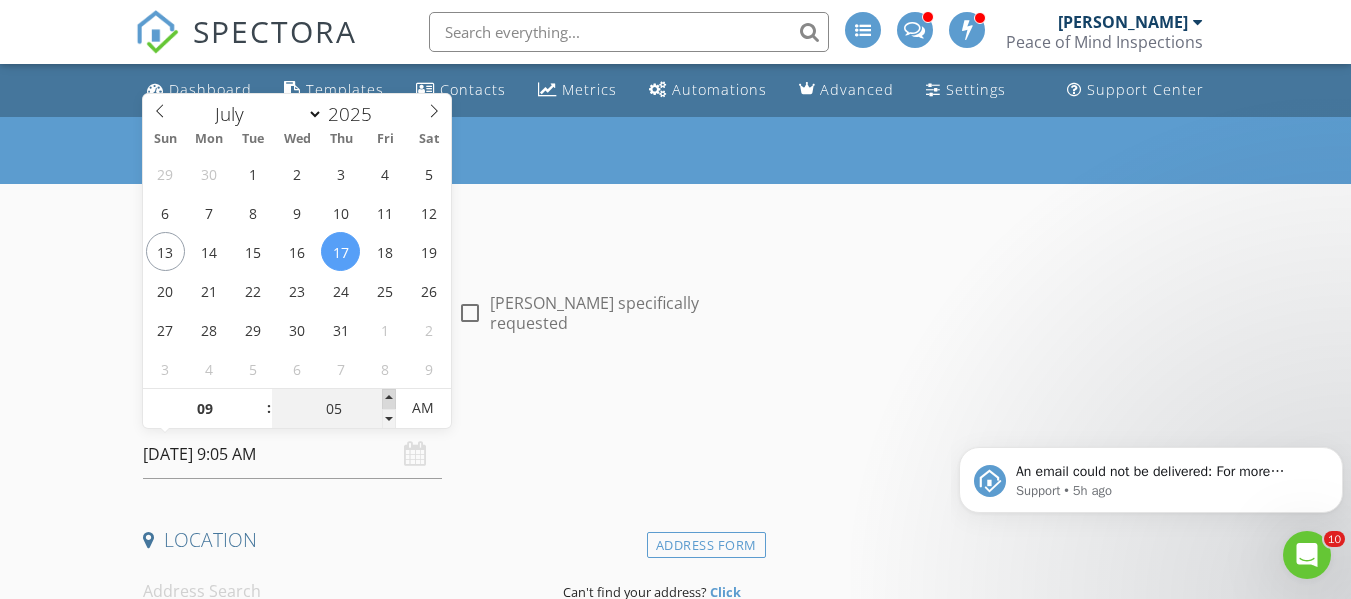 click at bounding box center [389, 399] 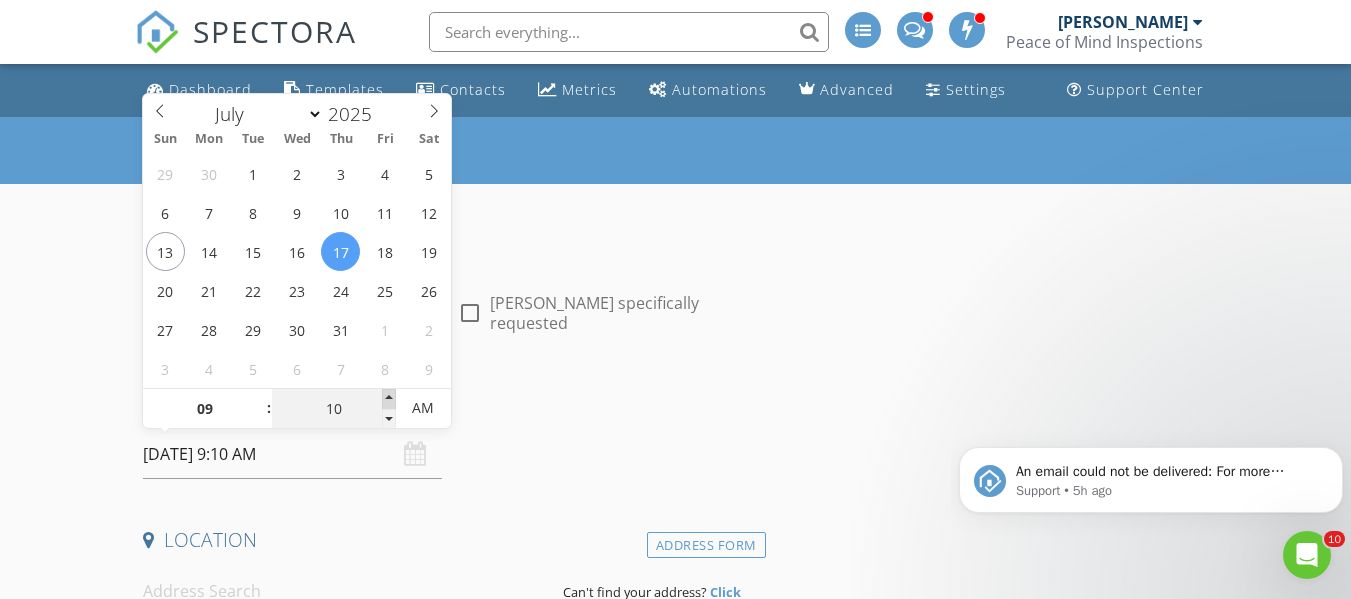 click at bounding box center [389, 399] 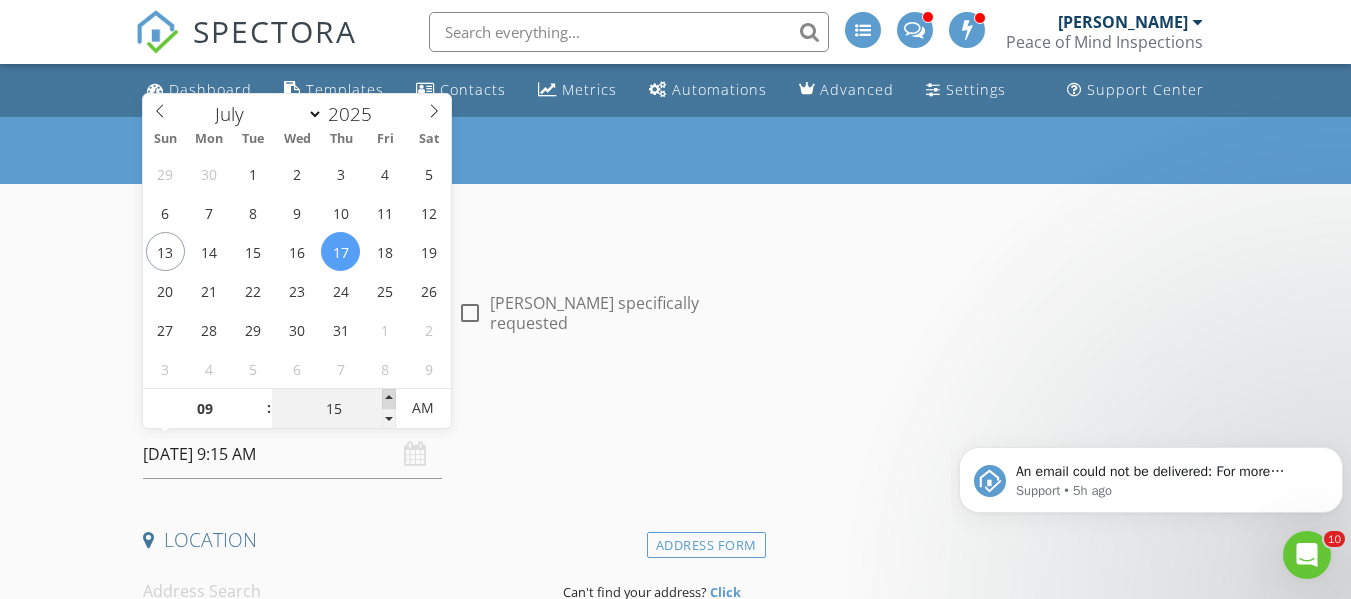 click at bounding box center [389, 399] 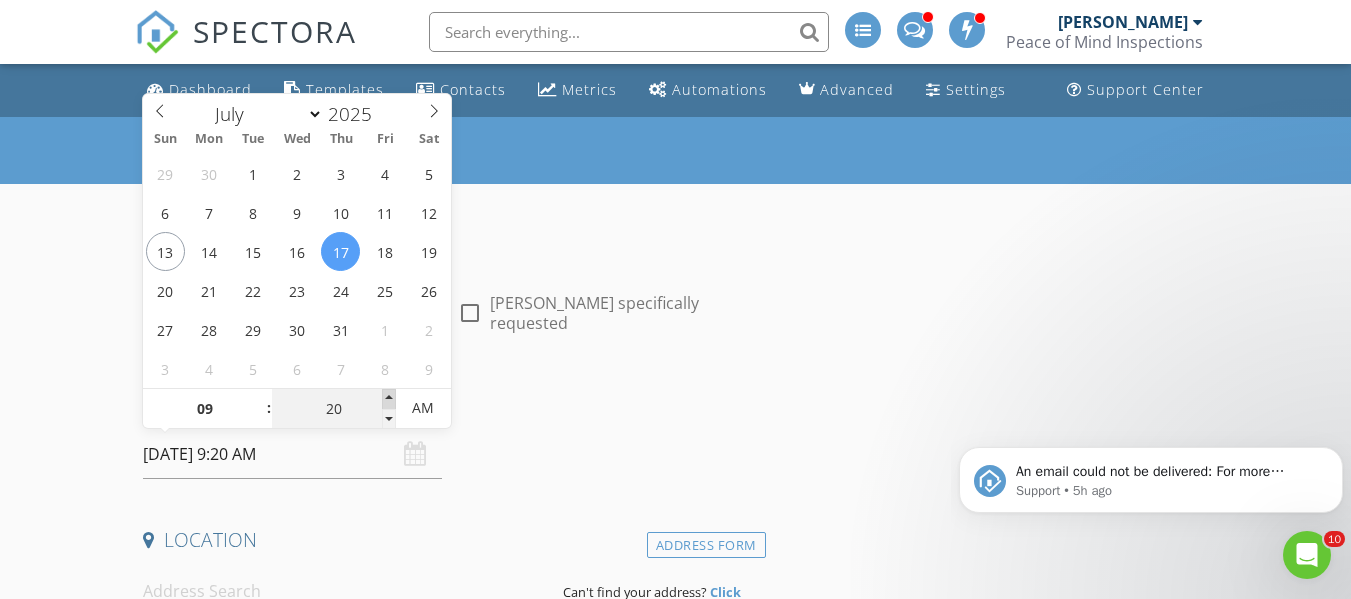 click at bounding box center (389, 399) 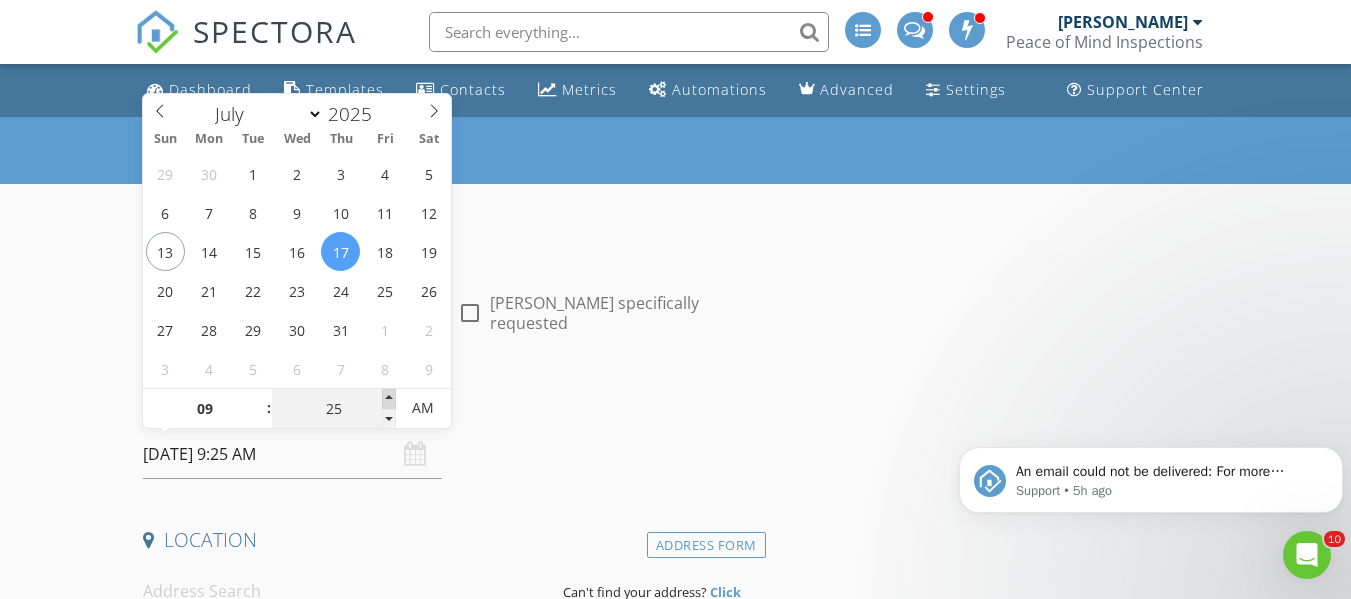 click at bounding box center (389, 399) 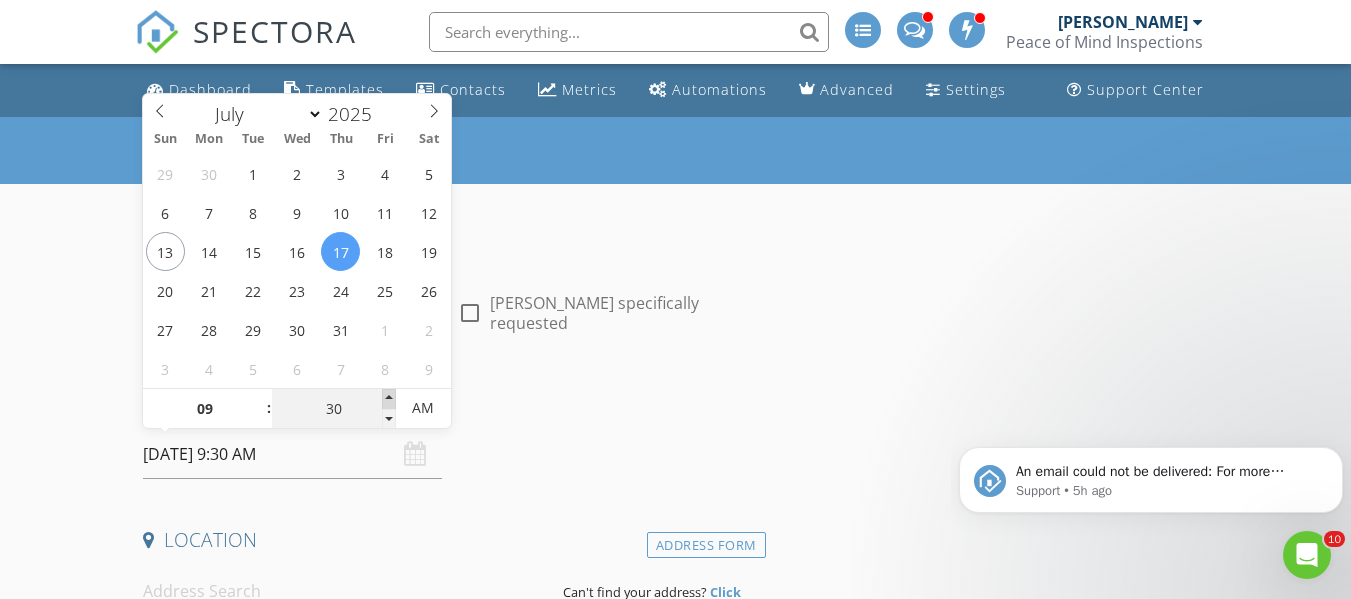 click at bounding box center (389, 399) 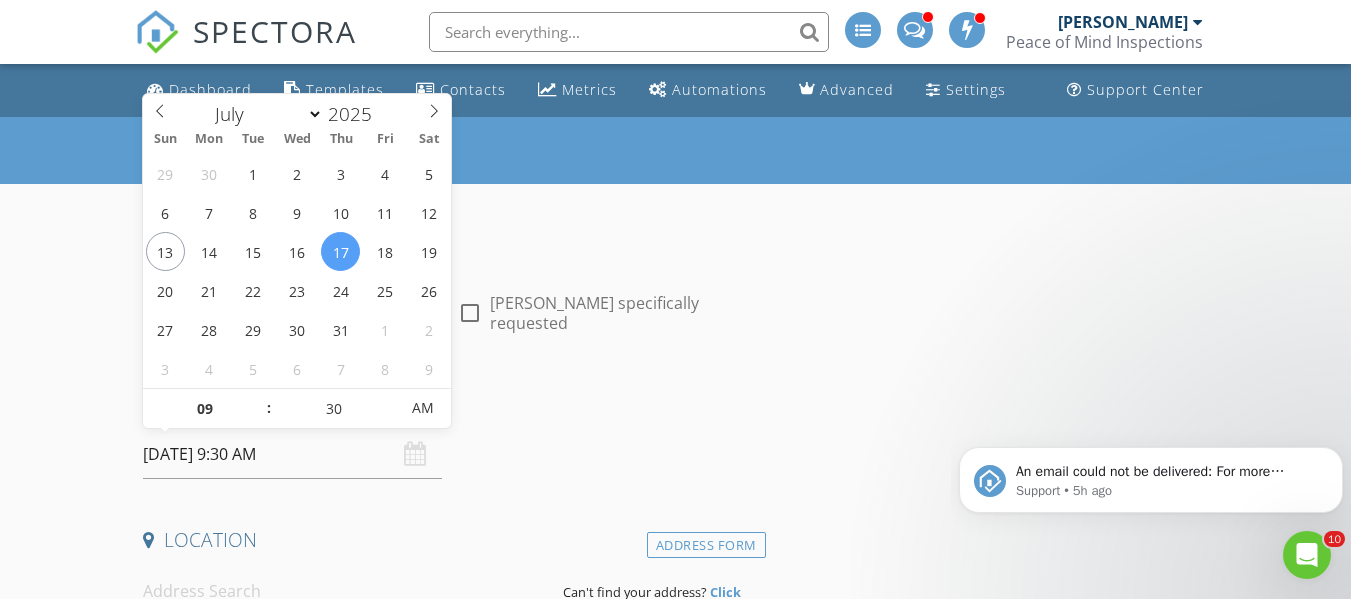 click on "Date/Time
07/17/2025 9:30 AM" at bounding box center (450, 434) 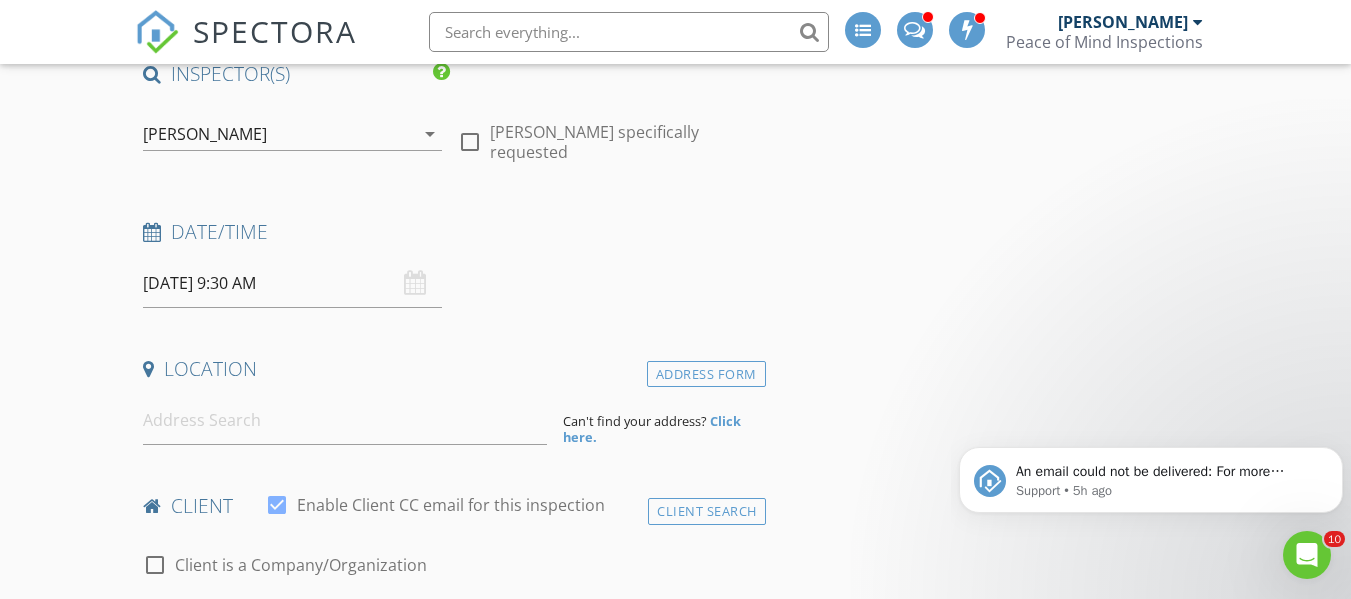 scroll, scrollTop: 172, scrollLeft: 0, axis: vertical 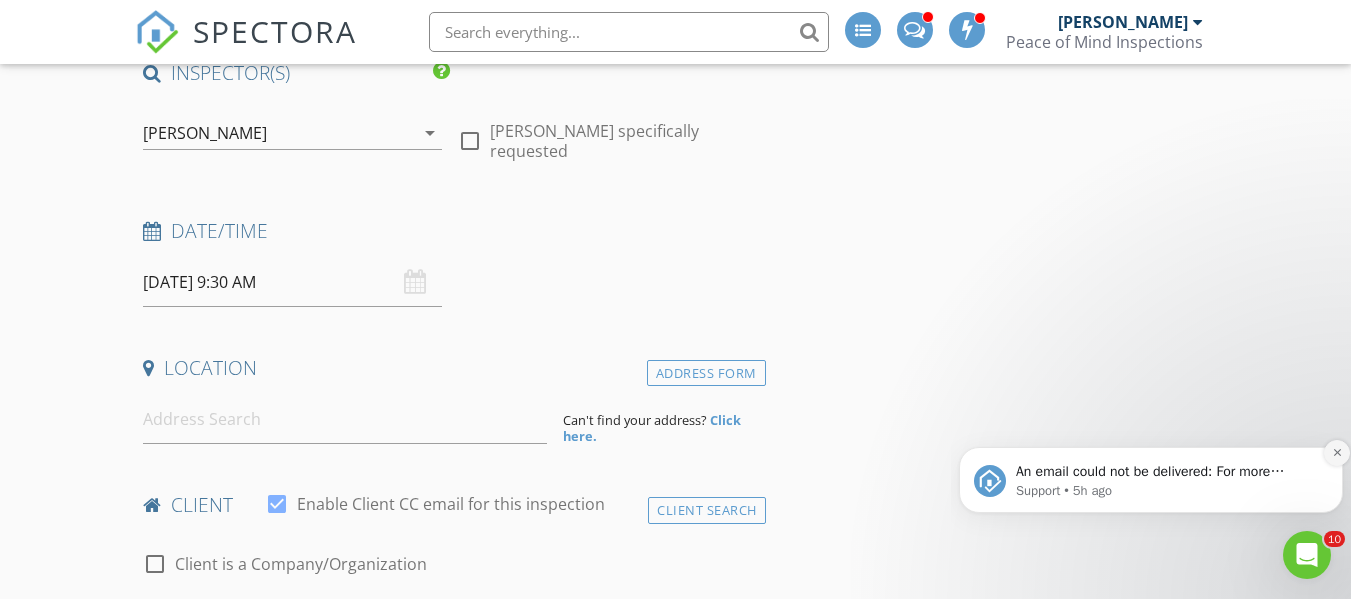 click 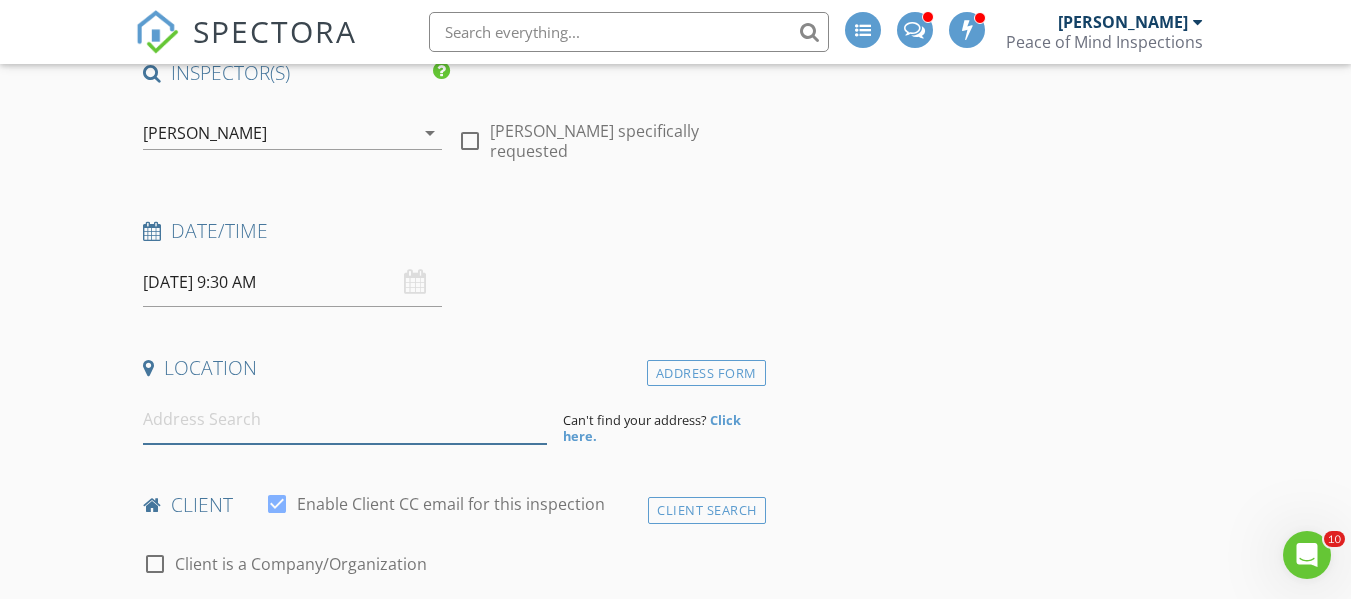 click at bounding box center [345, 419] 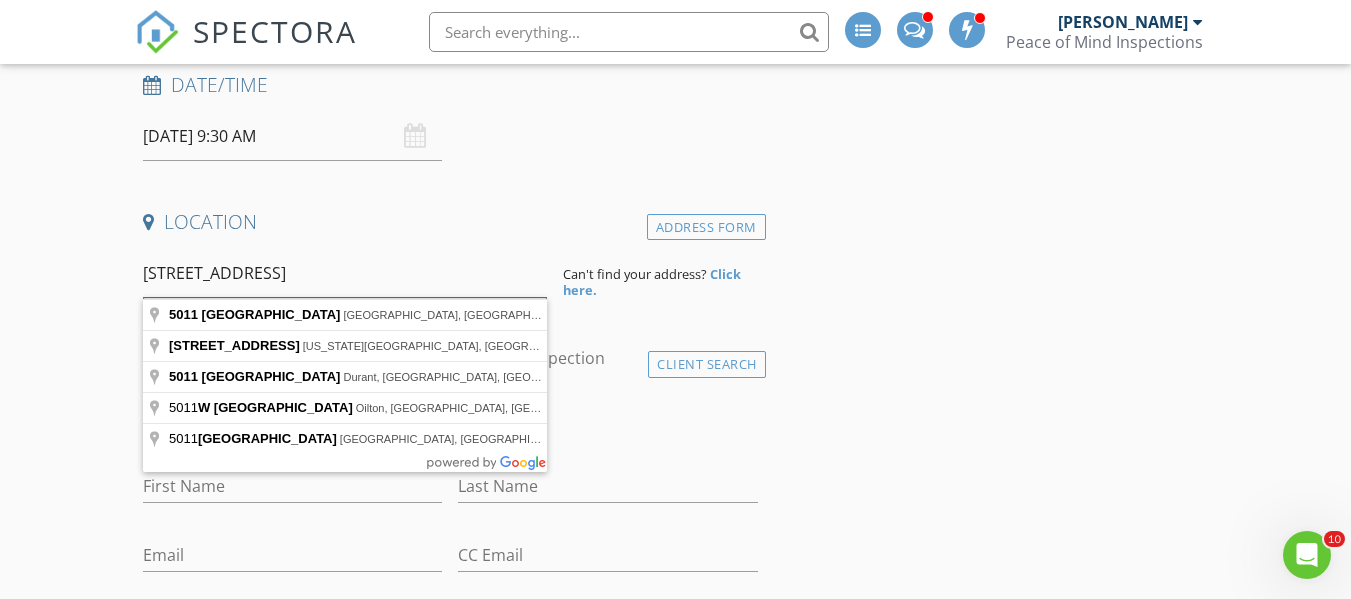 scroll, scrollTop: 323, scrollLeft: 0, axis: vertical 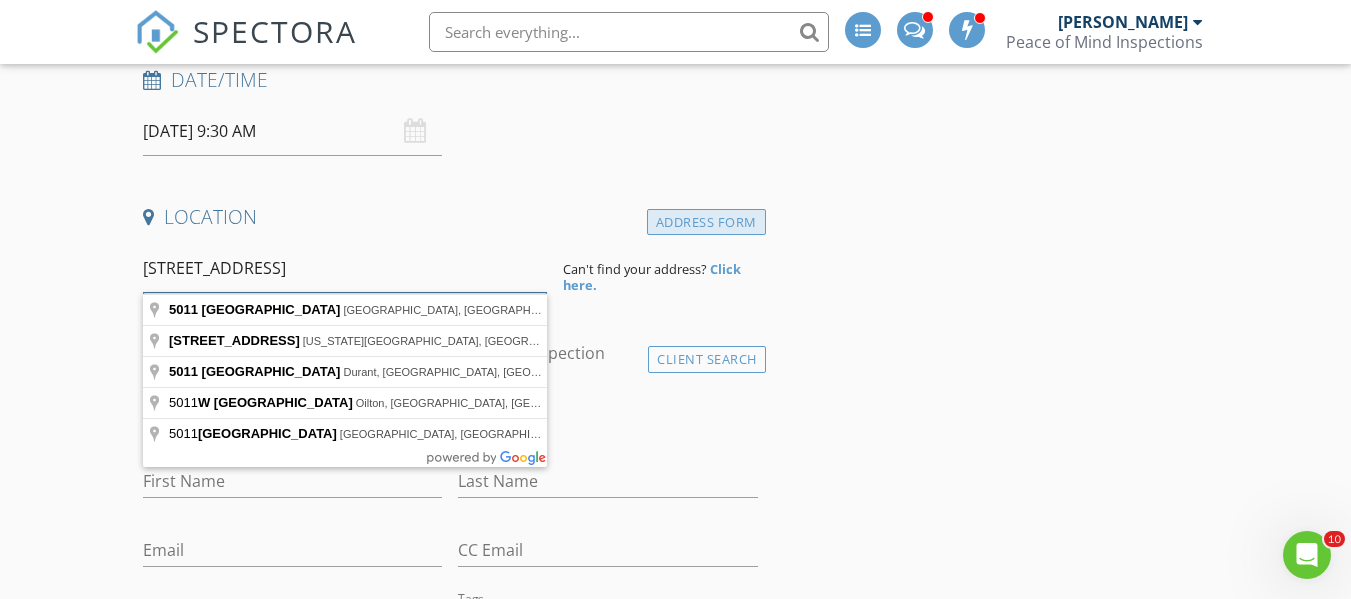 type on "5011 W 3rd ave" 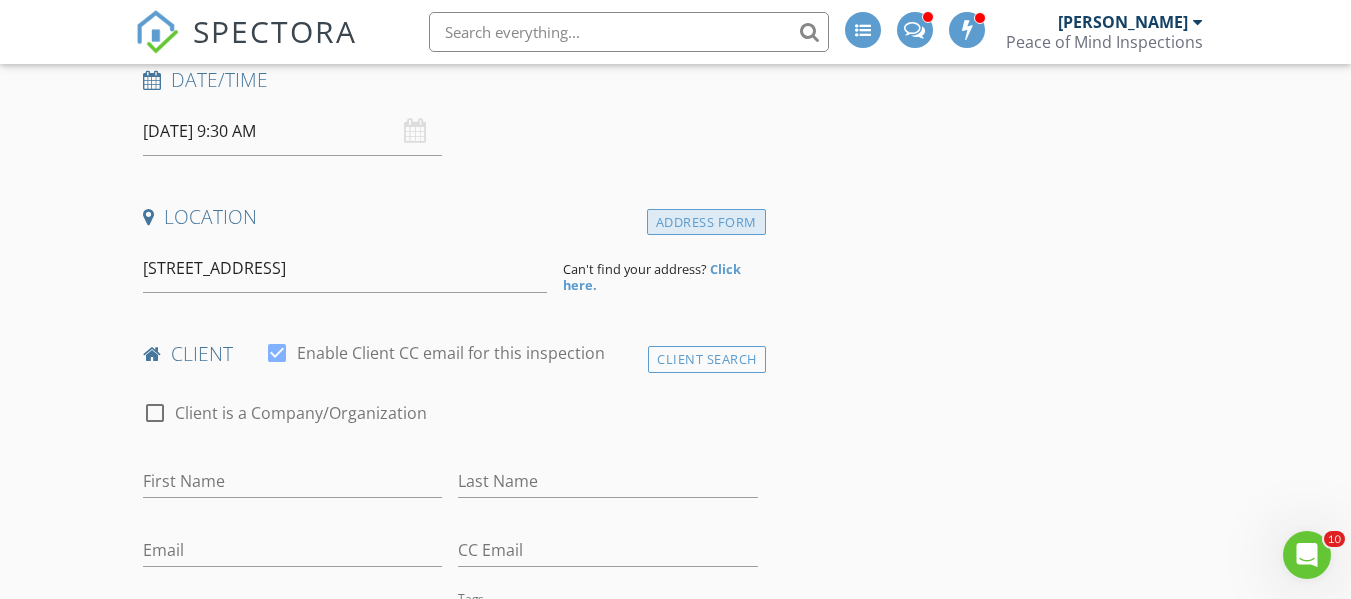 click on "Address Form" at bounding box center (706, 222) 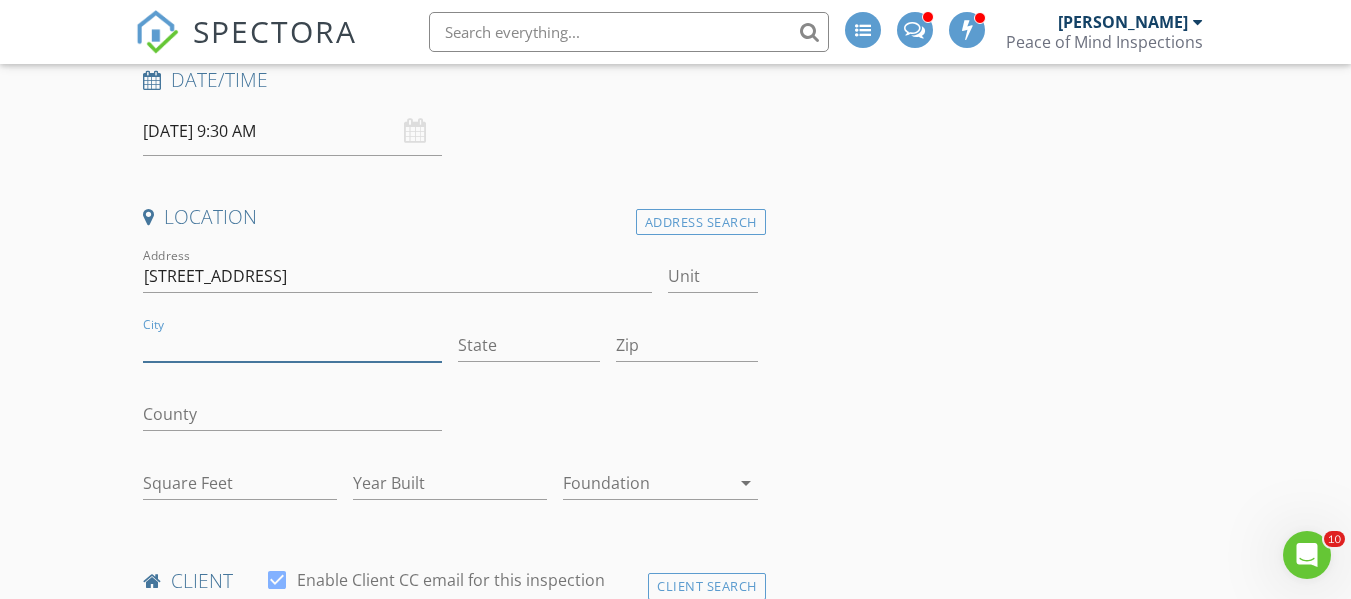 click on "City" at bounding box center [292, 345] 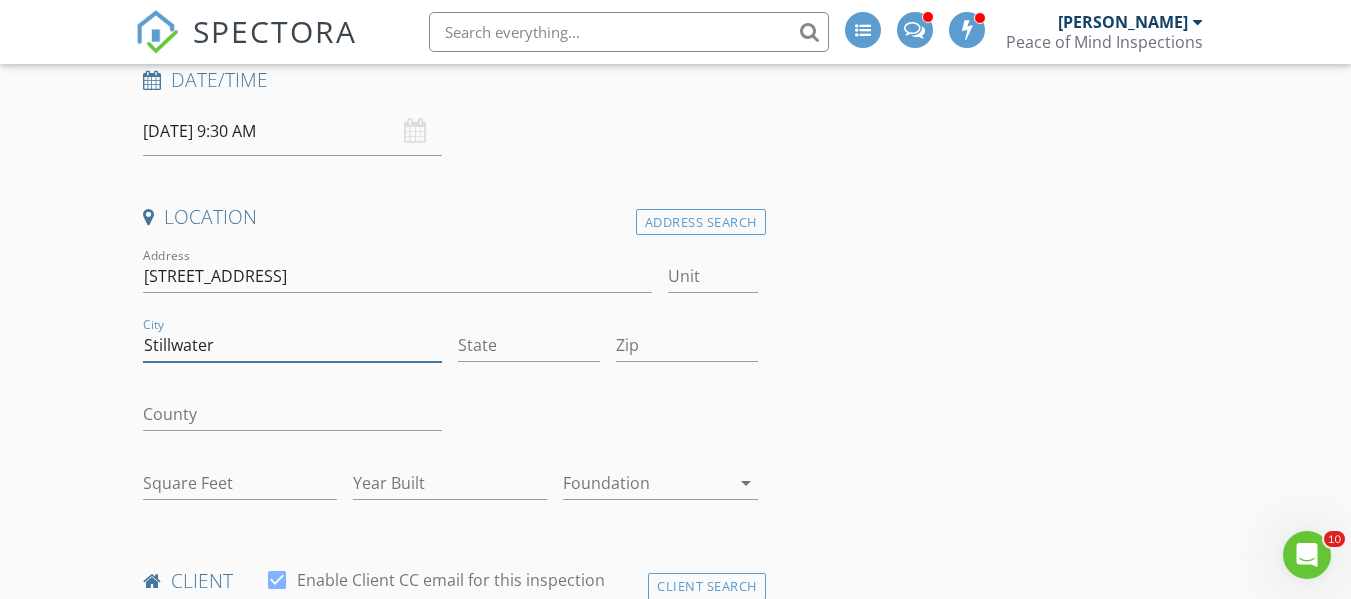 type on "Stillwater" 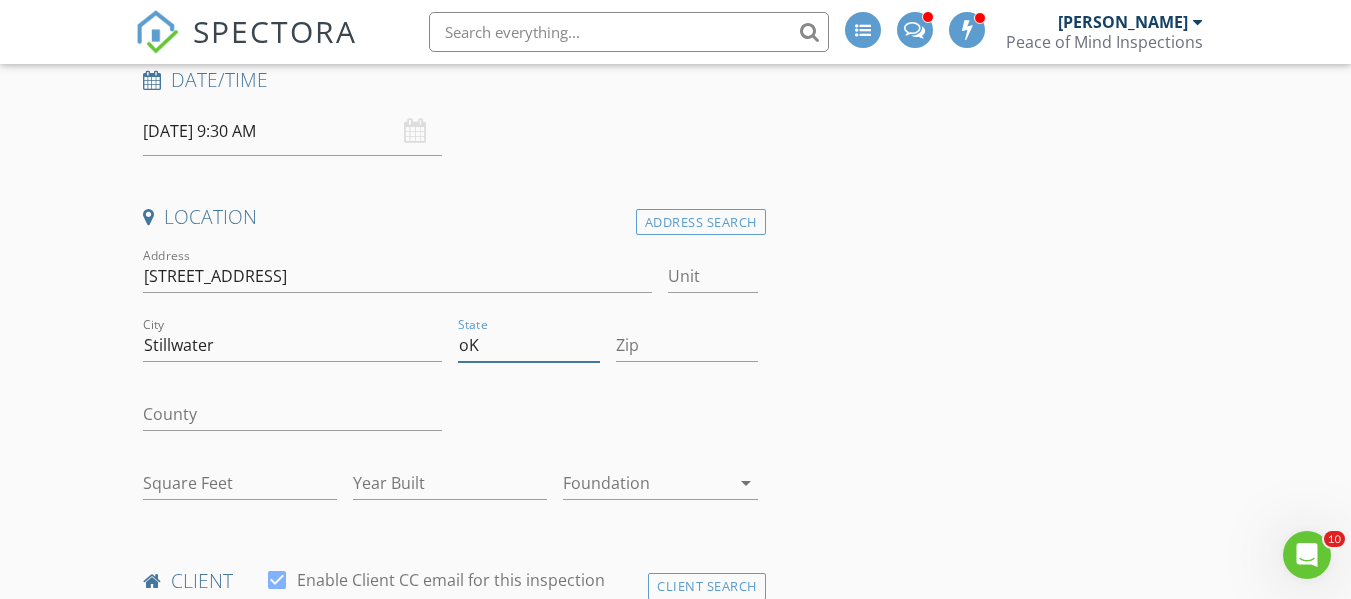 type on "oK" 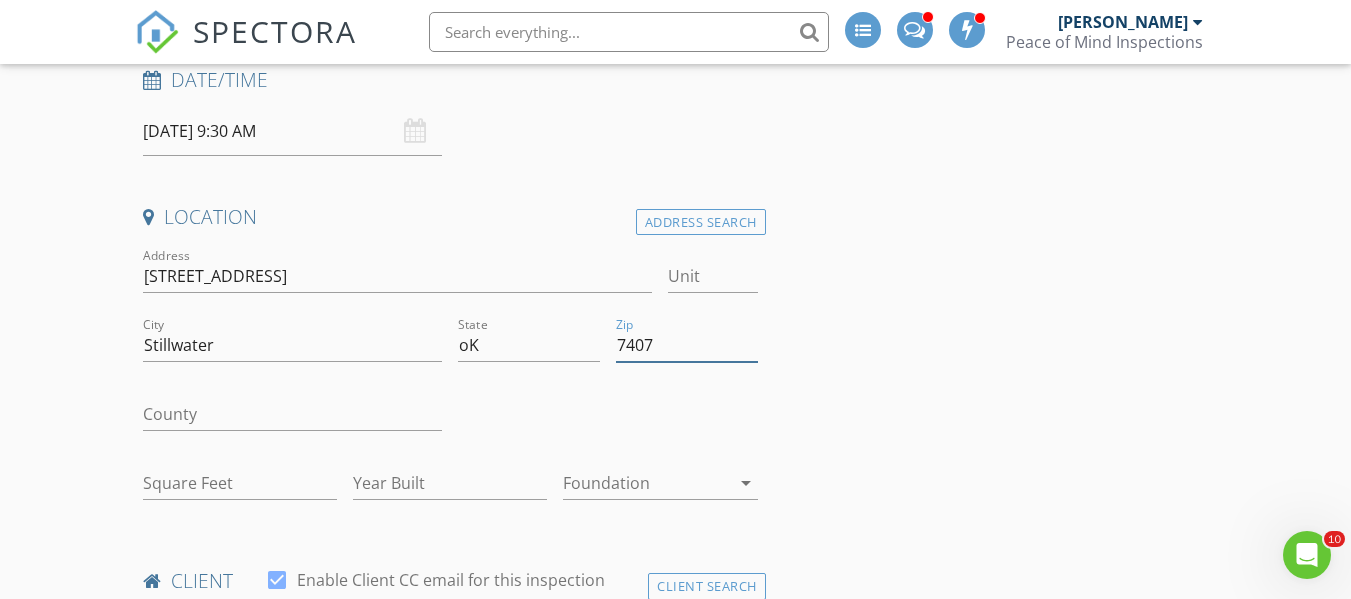 type on "74074" 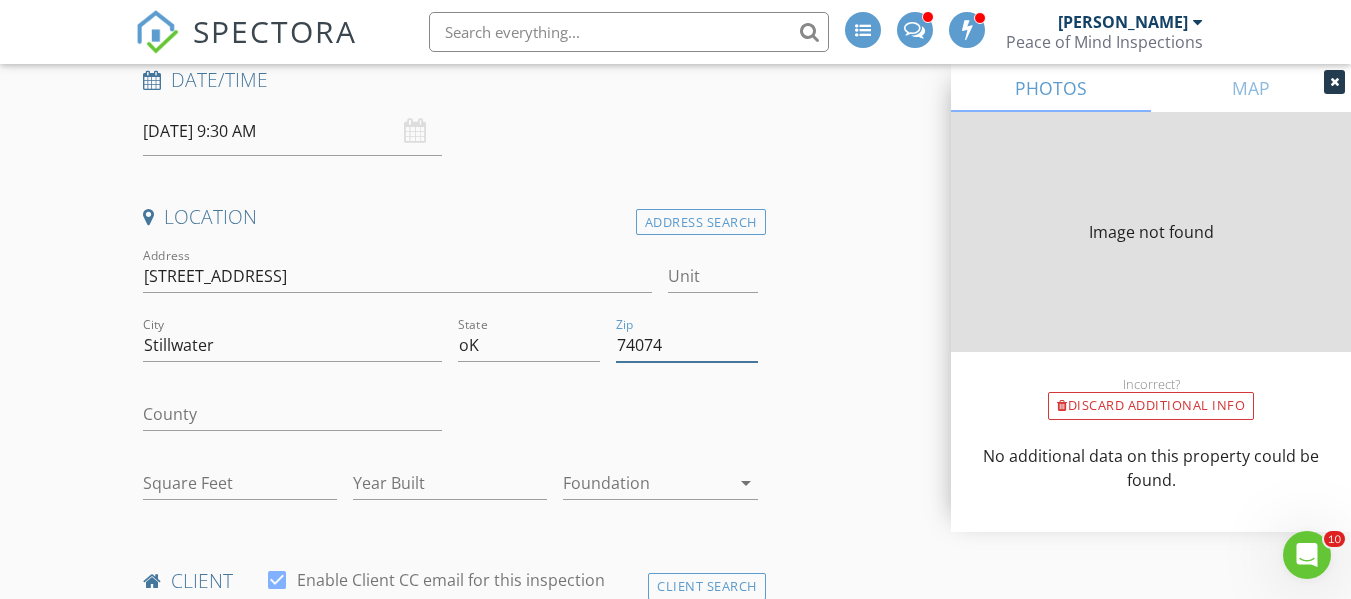 type on "1766" 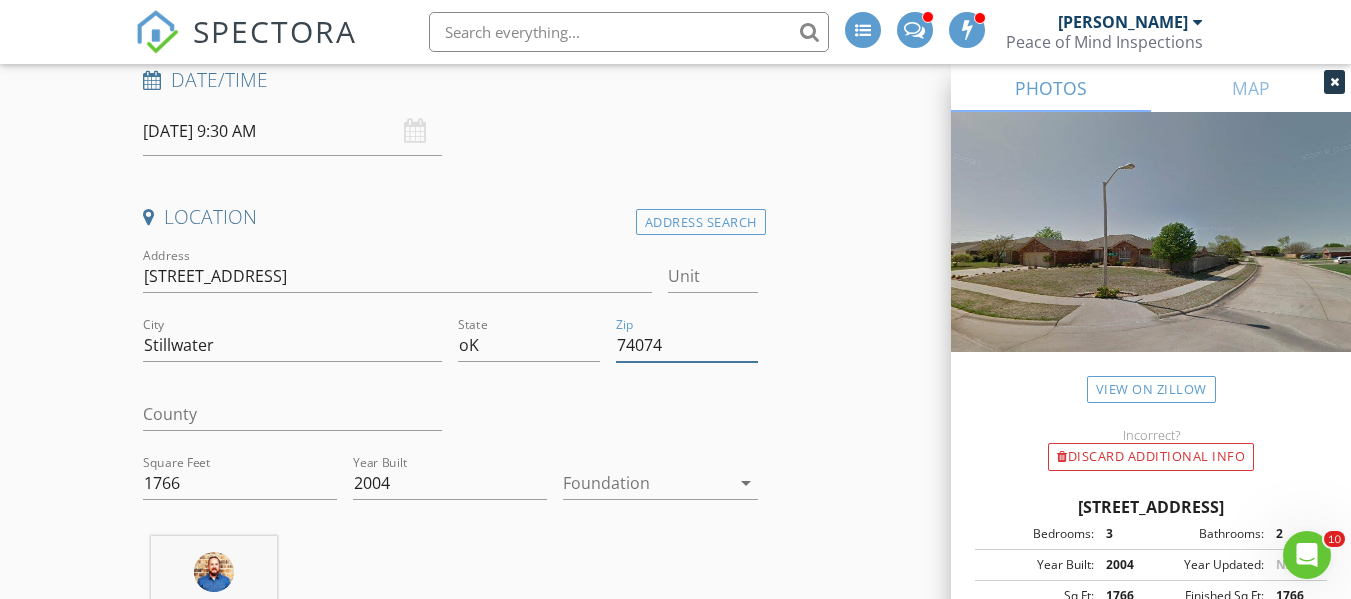 type on "74074" 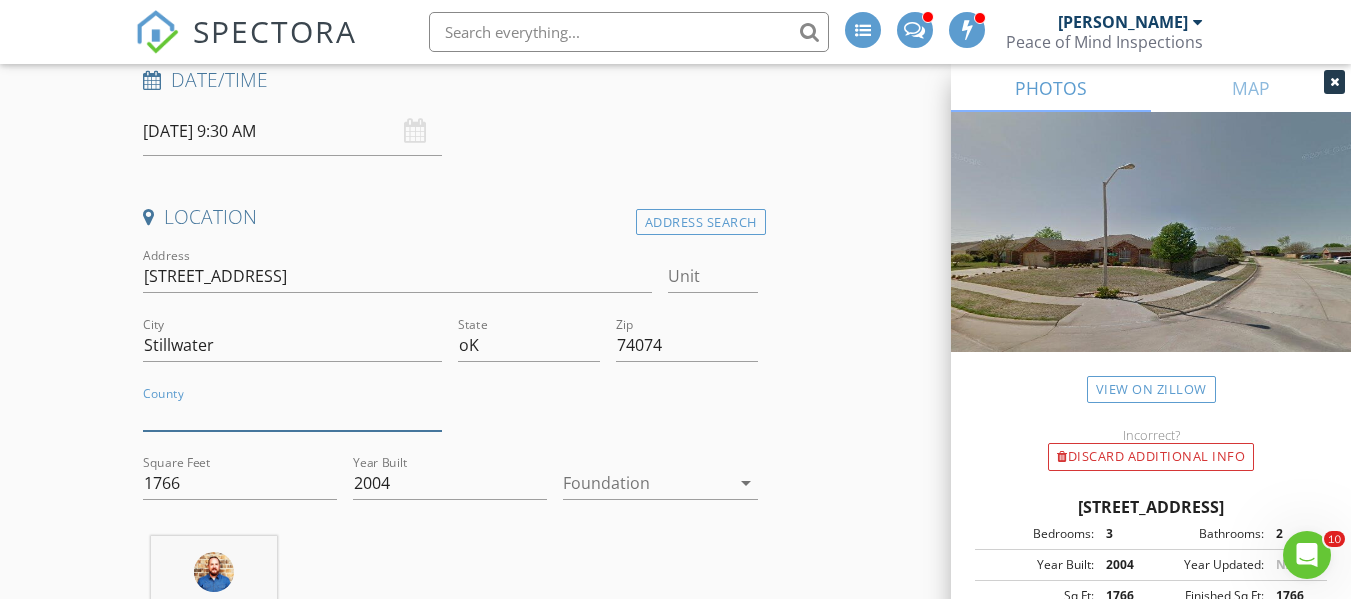 click on "County" at bounding box center [292, 414] 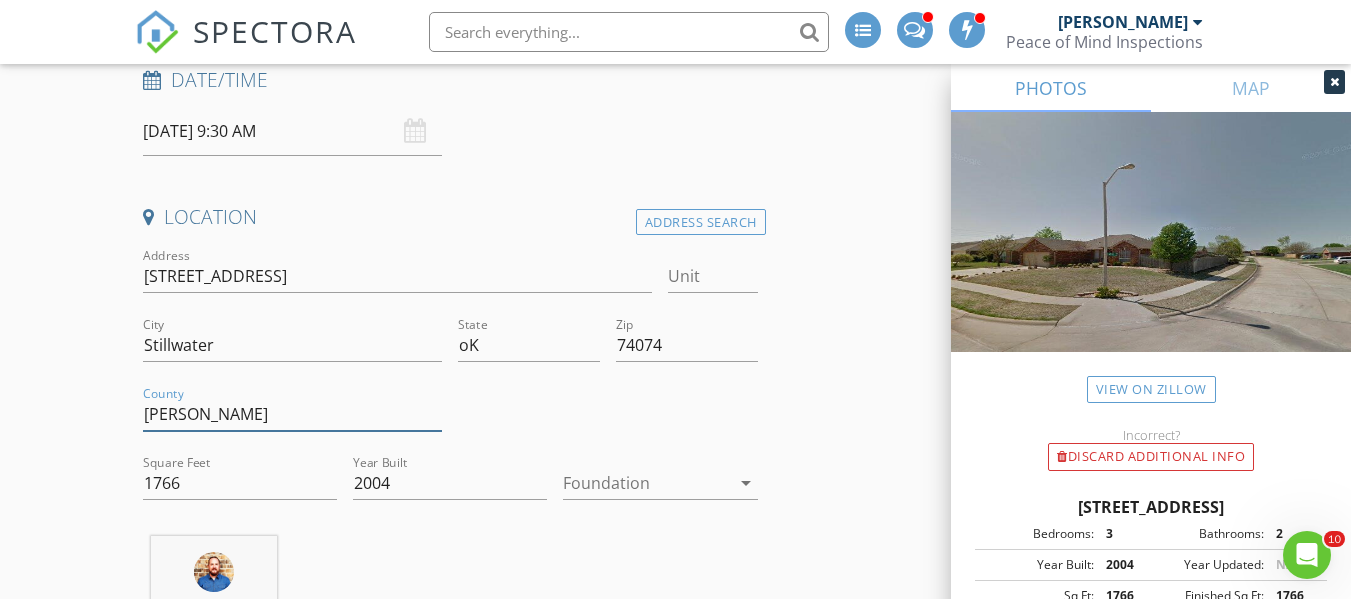 type on "Payne" 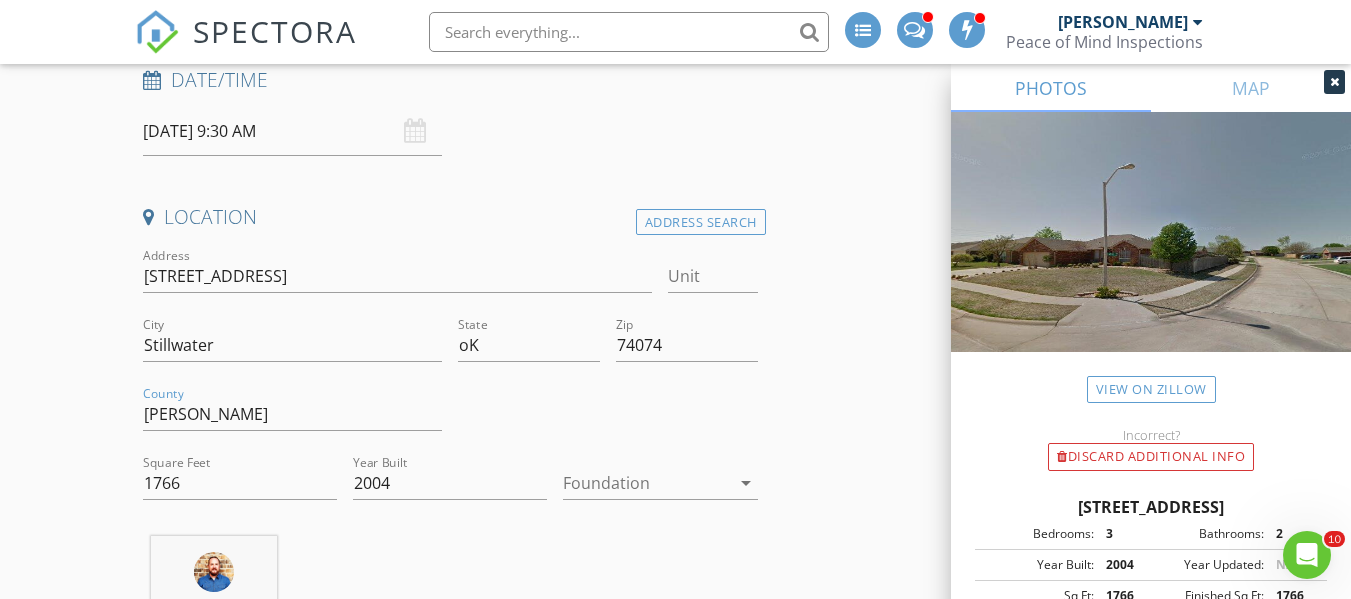 click on "arrow_drop_down" at bounding box center (746, 483) 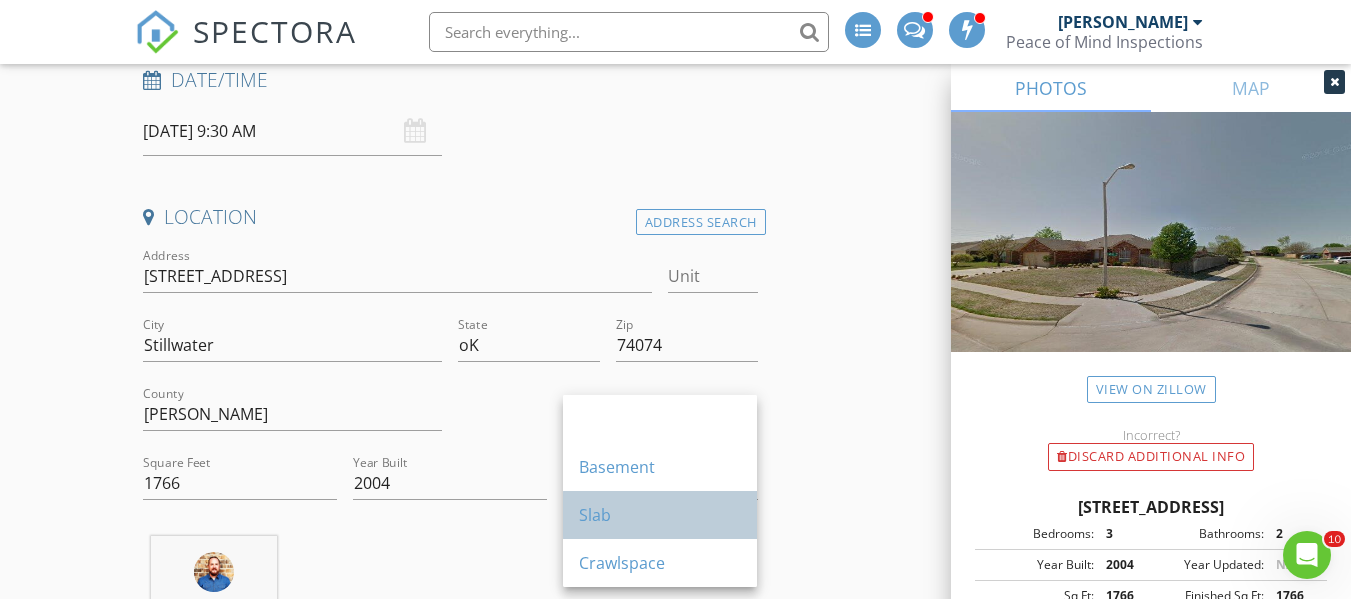 click on "Slab" at bounding box center [660, 515] 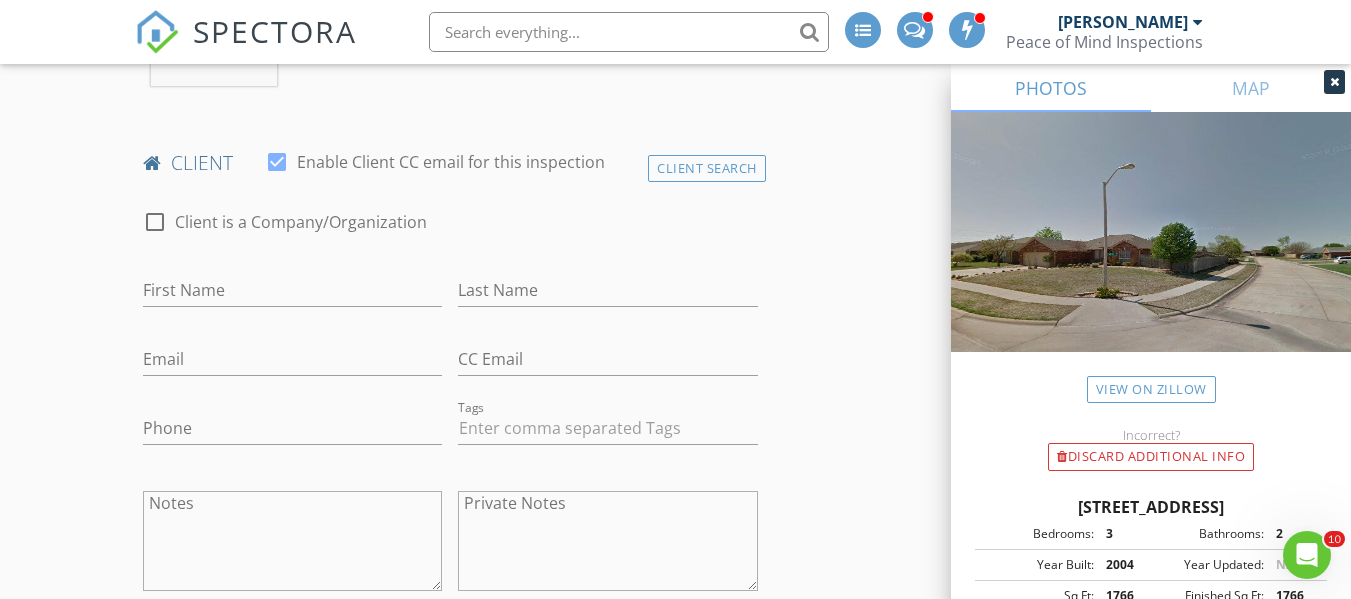 scroll, scrollTop: 931, scrollLeft: 0, axis: vertical 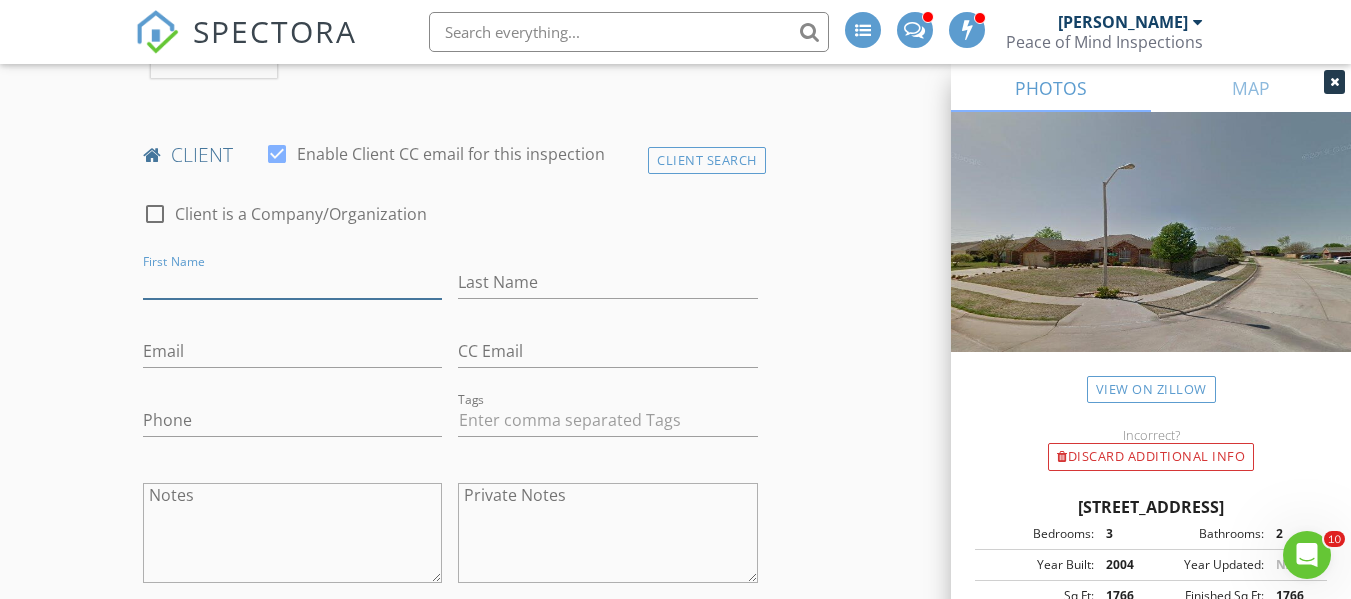 click on "First Name" at bounding box center (292, 282) 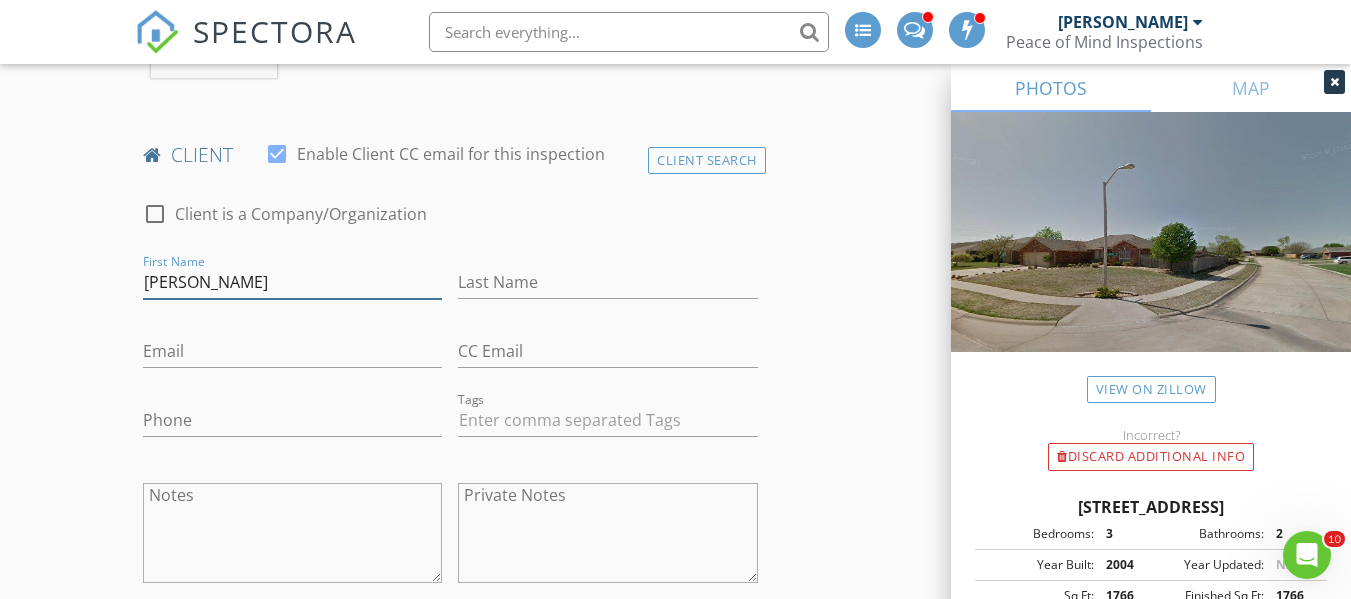 type on "Zachary" 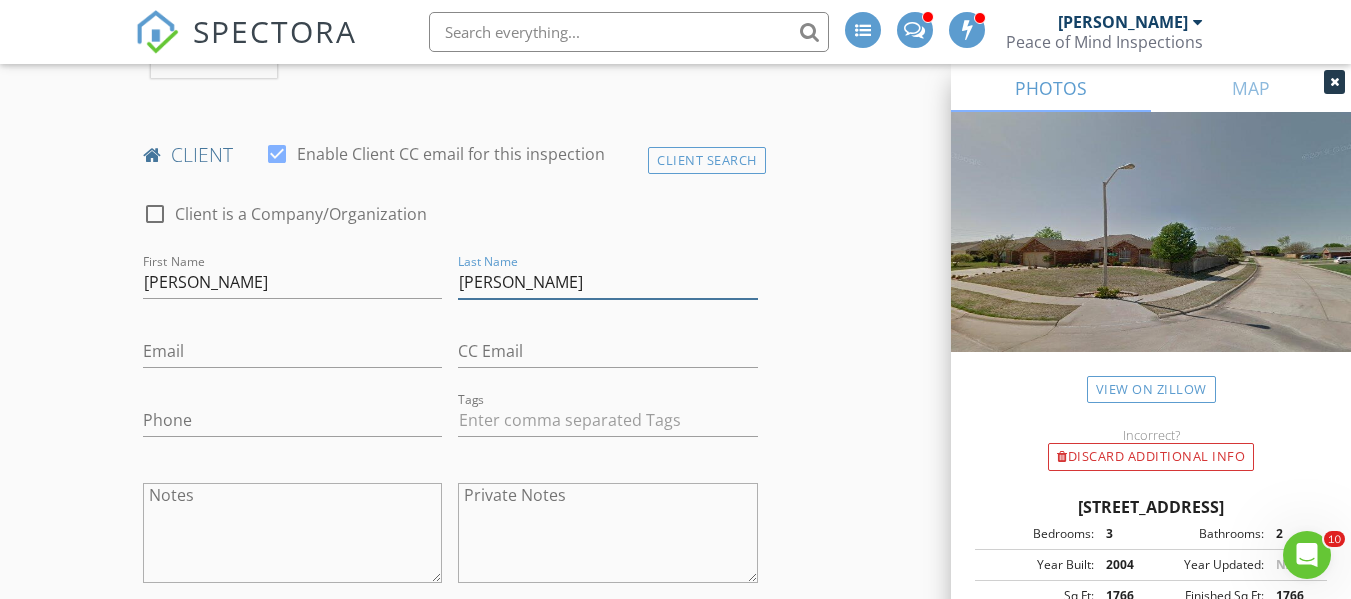 type on "Wattenbarger" 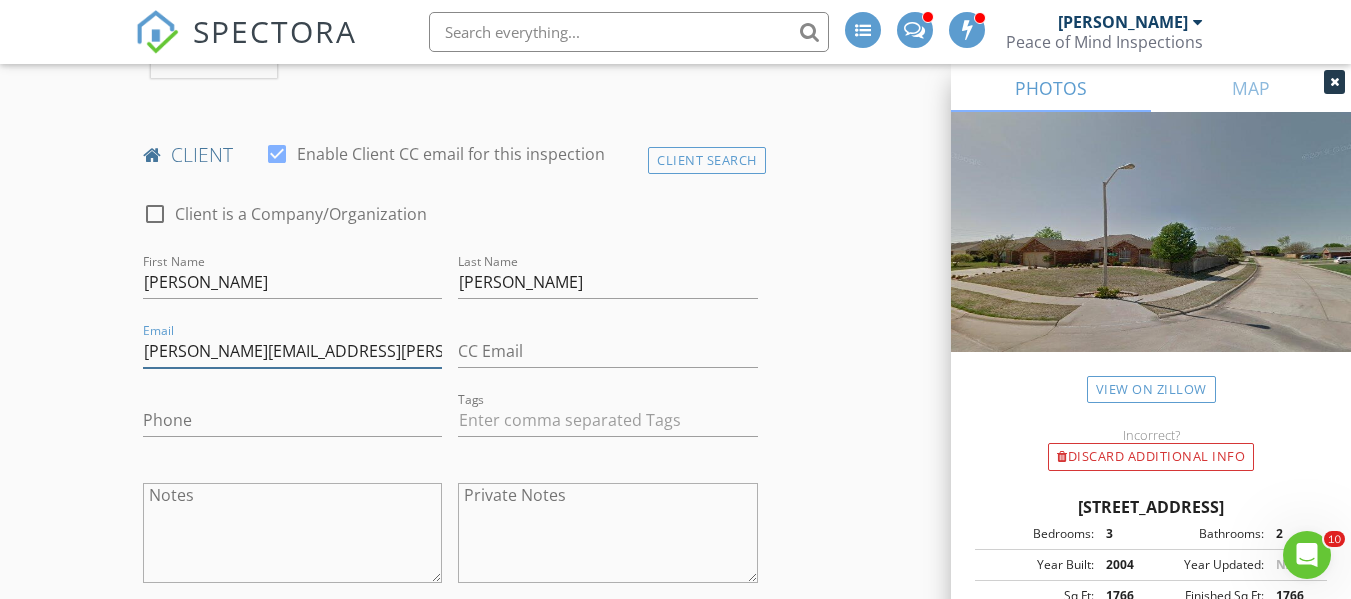 type on "zachary.watten@gmail.com" 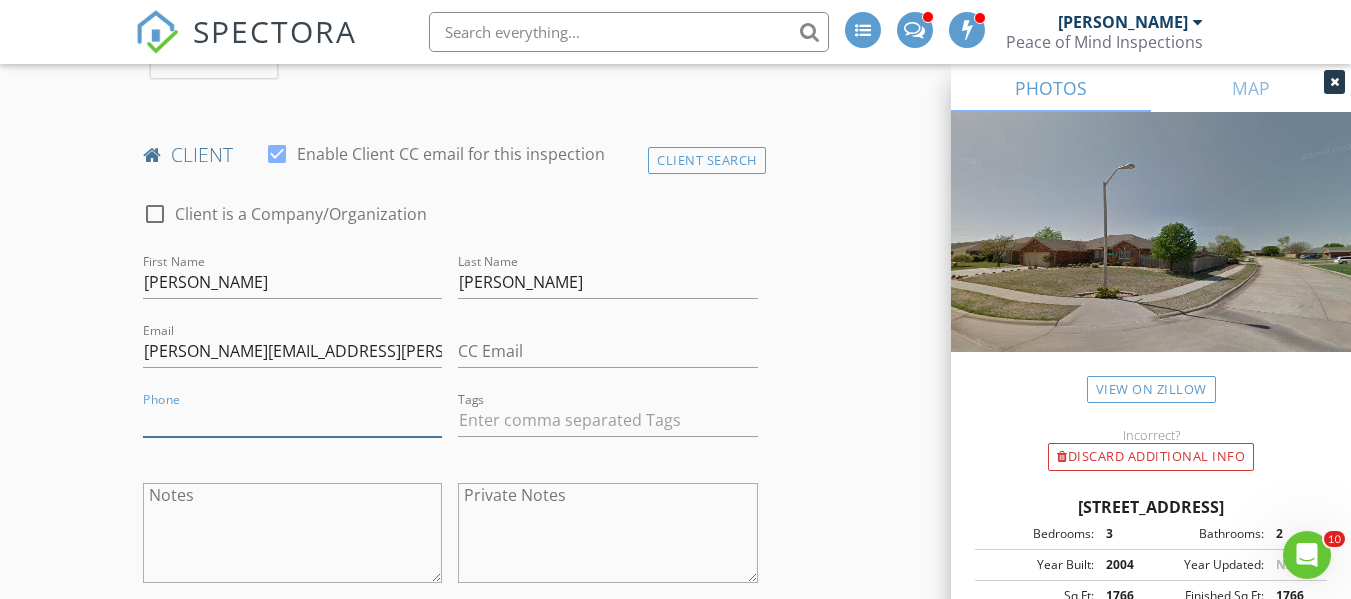 click on "Phone" at bounding box center (292, 420) 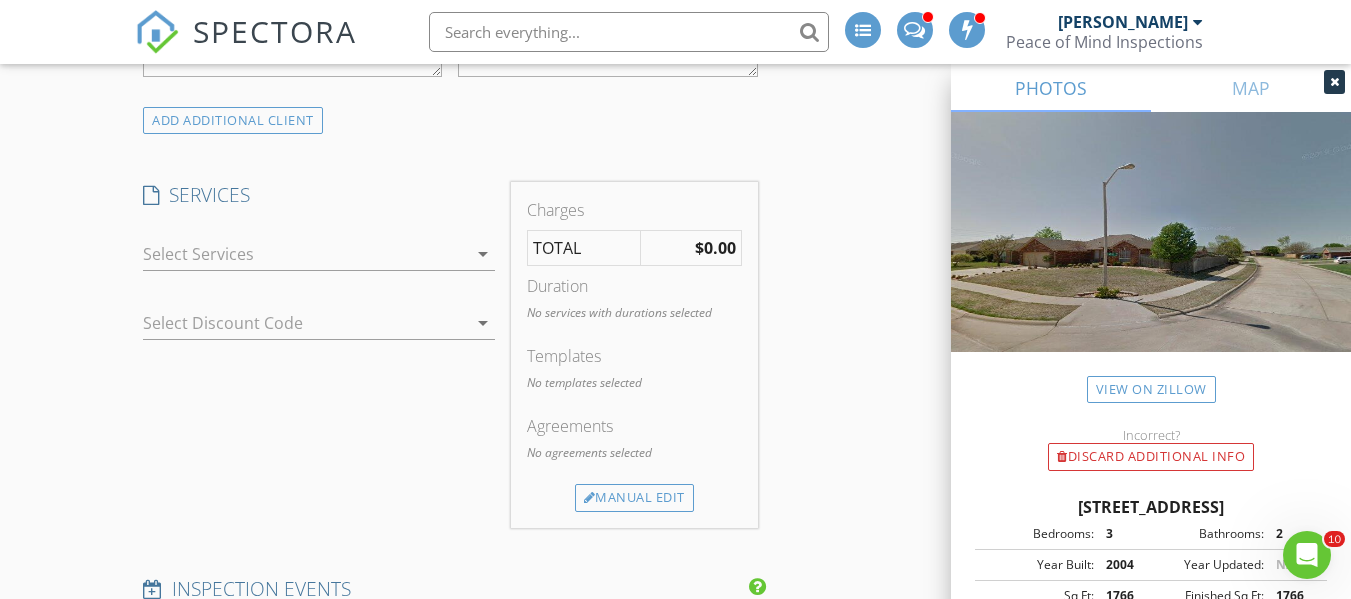 scroll, scrollTop: 1440, scrollLeft: 0, axis: vertical 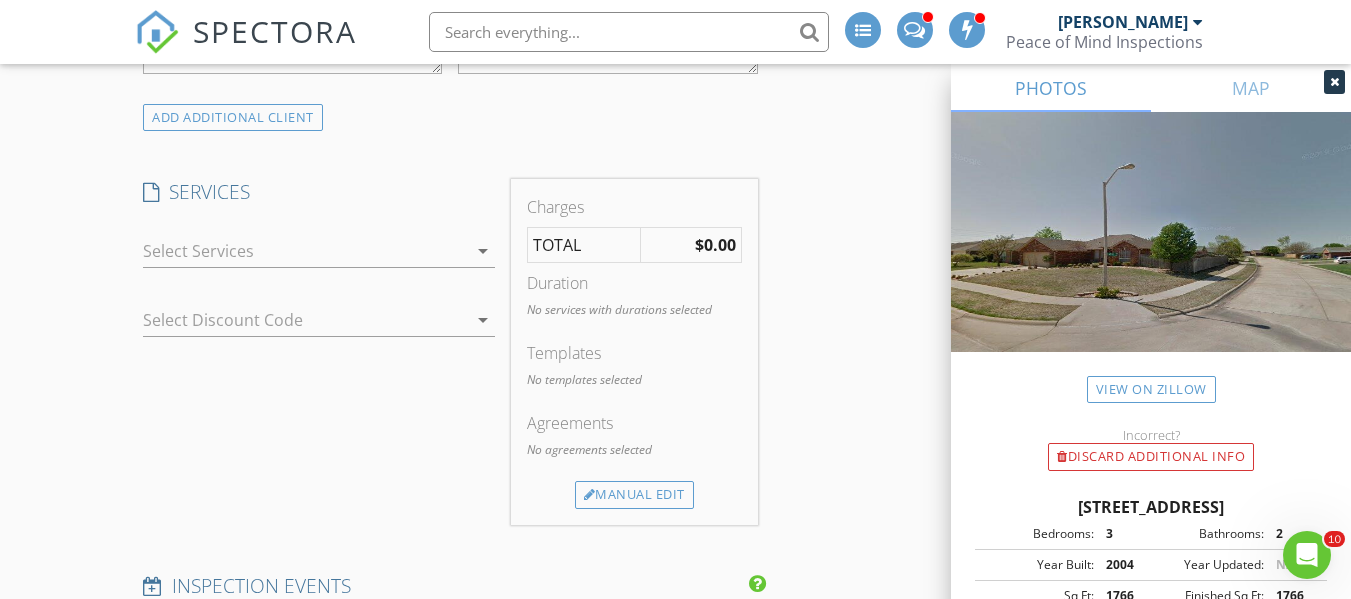 type on "918-915-0358" 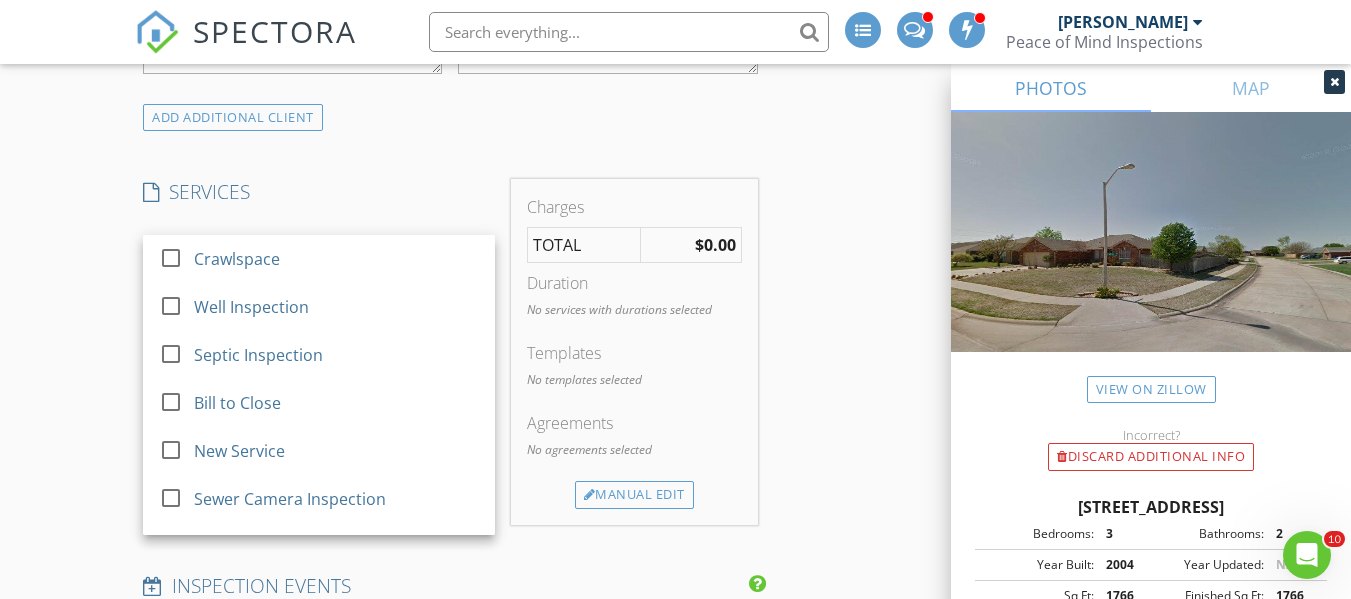 scroll, scrollTop: 52, scrollLeft: 0, axis: vertical 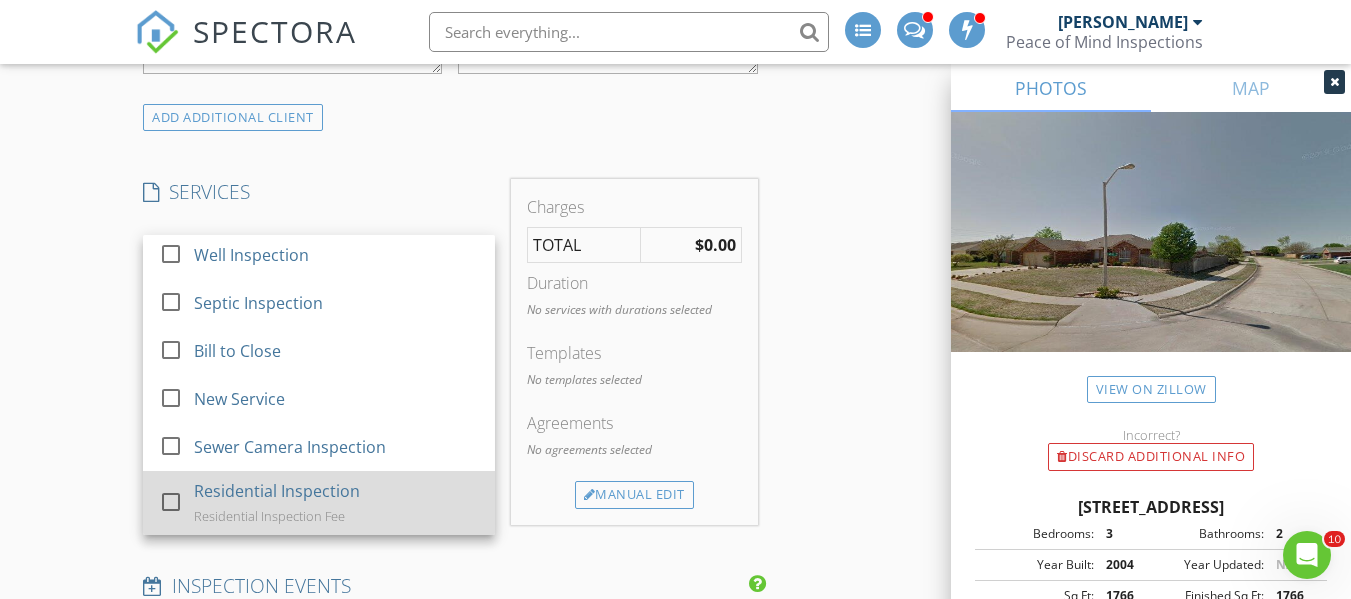 click at bounding box center (171, 502) 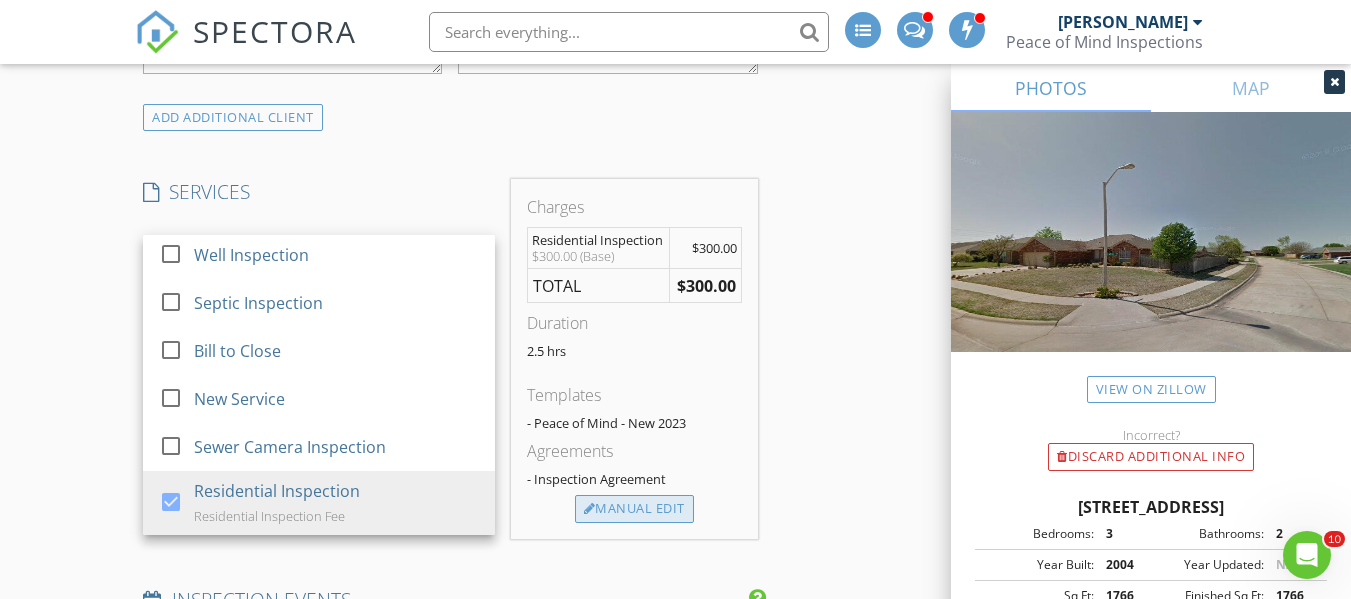 click on "Manual Edit" at bounding box center (634, 509) 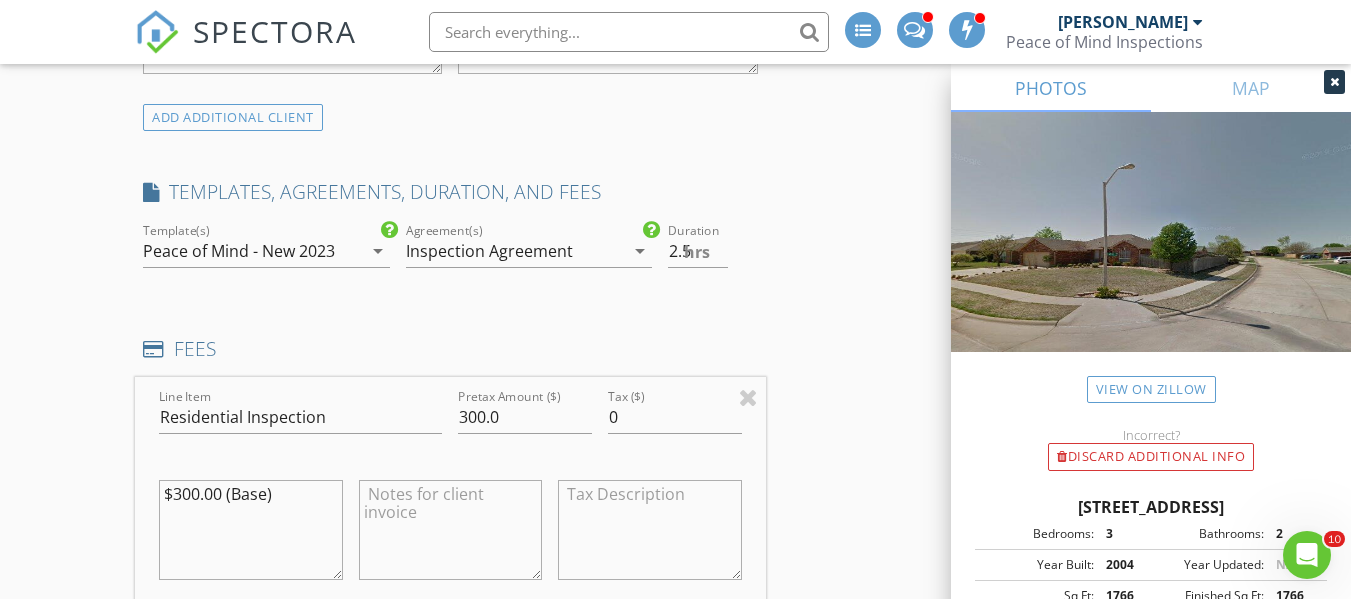 click at bounding box center (450, 530) 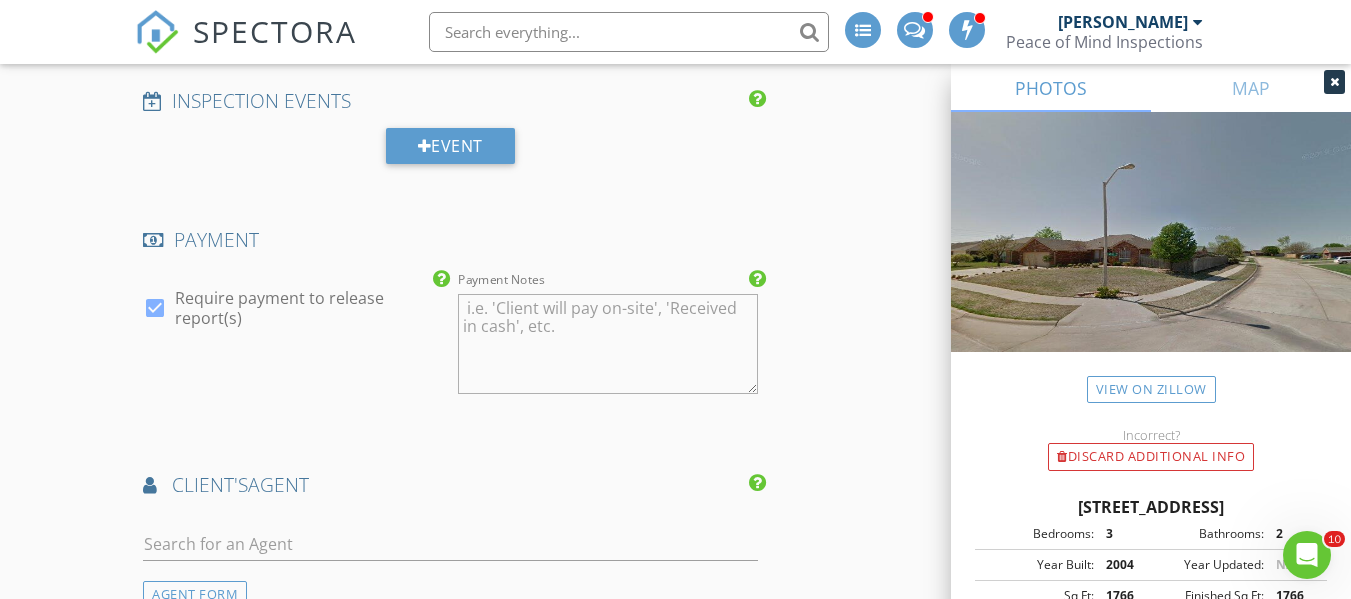 scroll, scrollTop: 2180, scrollLeft: 0, axis: vertical 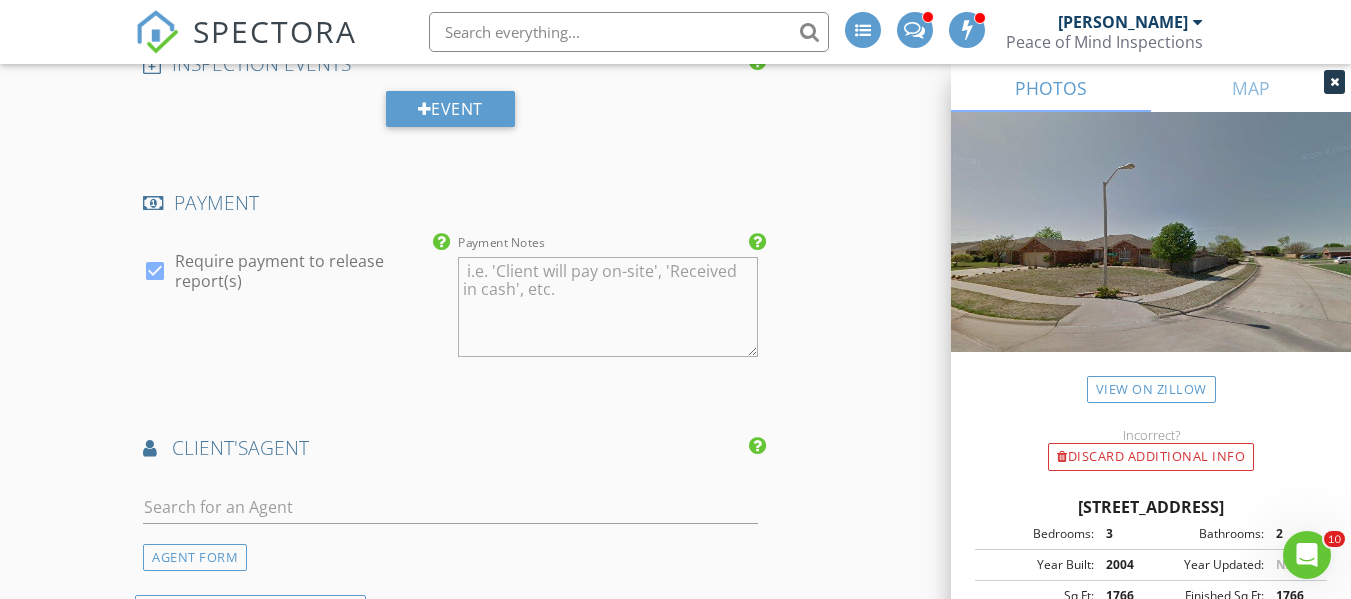 type on "Residential Inspection Fee" 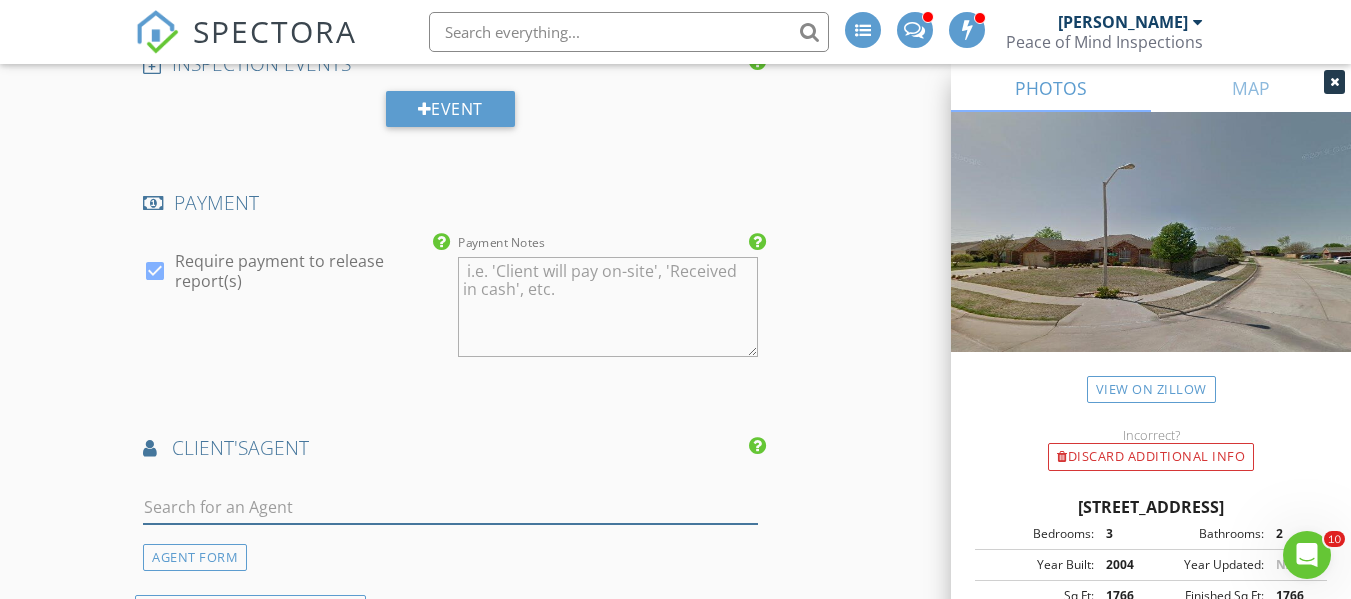 click at bounding box center [450, 507] 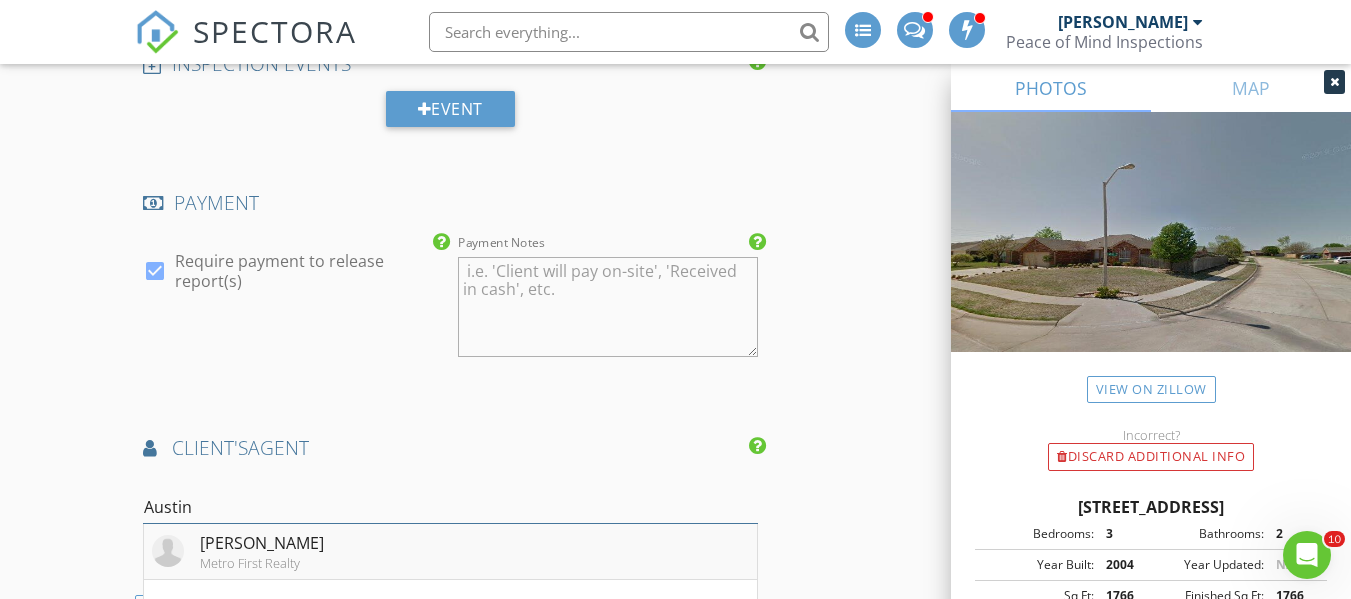 type on "Austin" 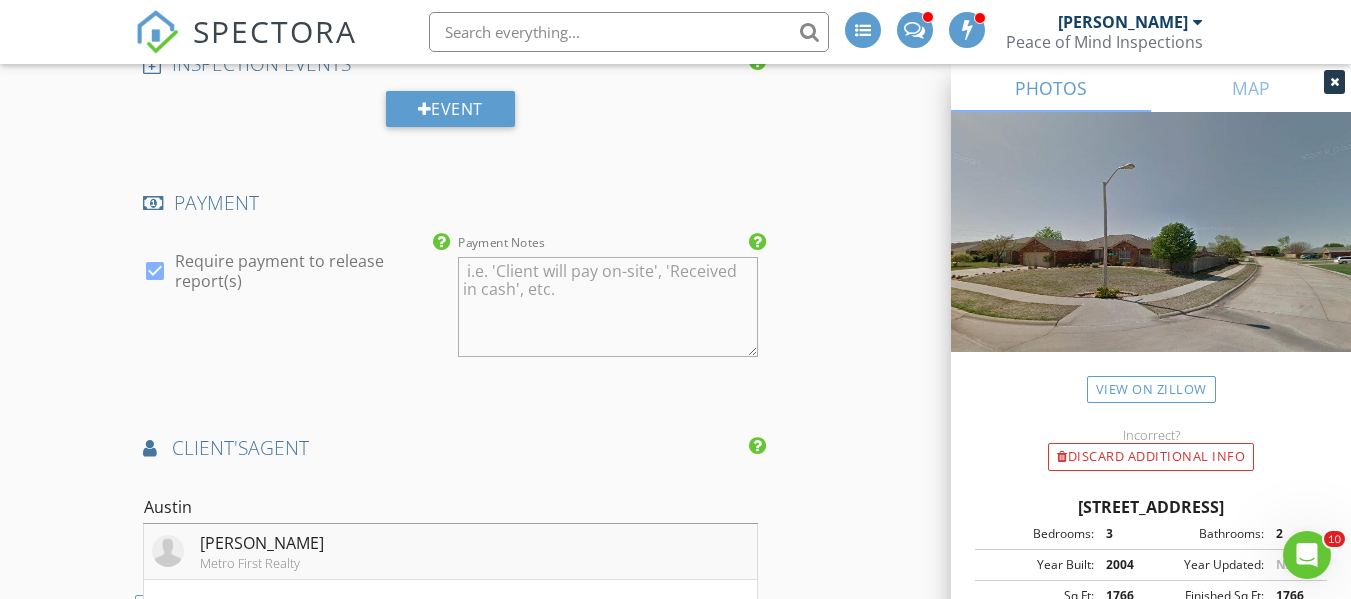 click on "Metro First Realty" at bounding box center (262, 563) 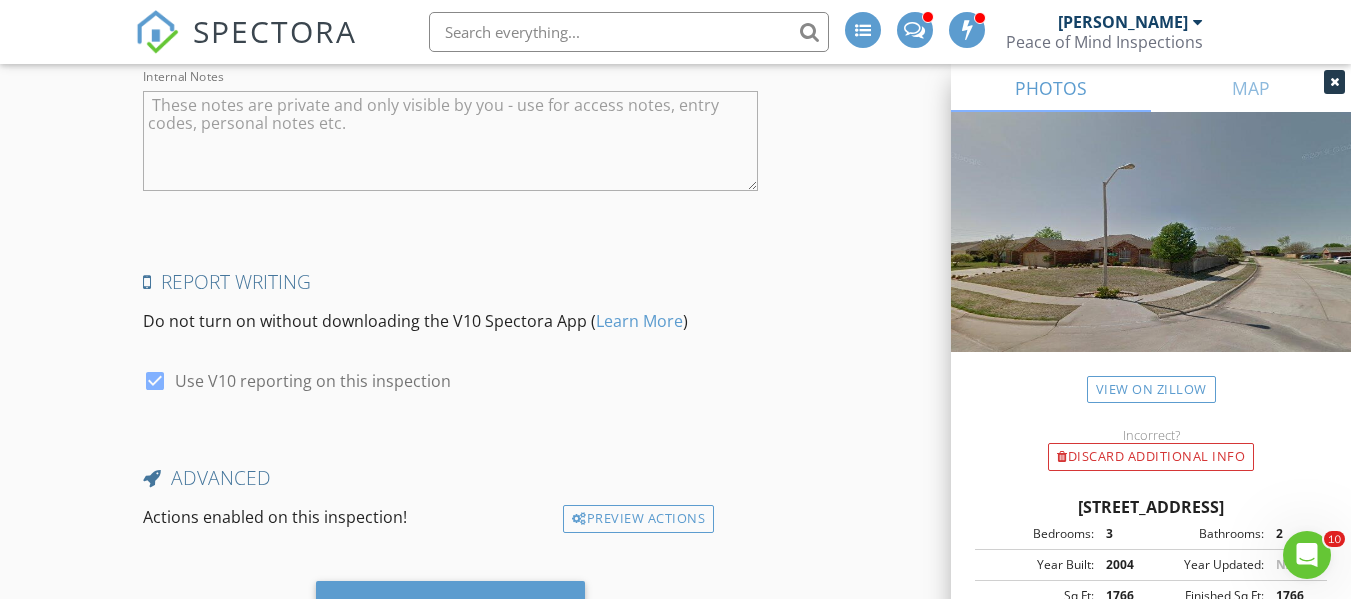 scroll, scrollTop: 3783, scrollLeft: 0, axis: vertical 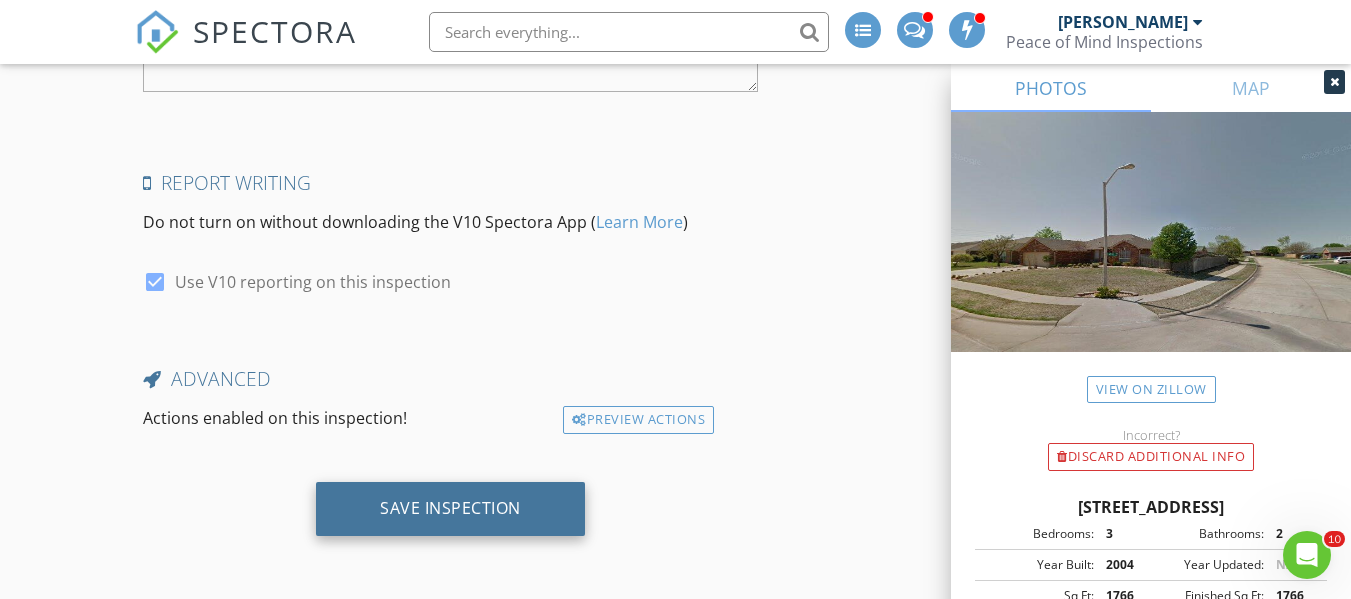 click on "Save Inspection" at bounding box center [450, 508] 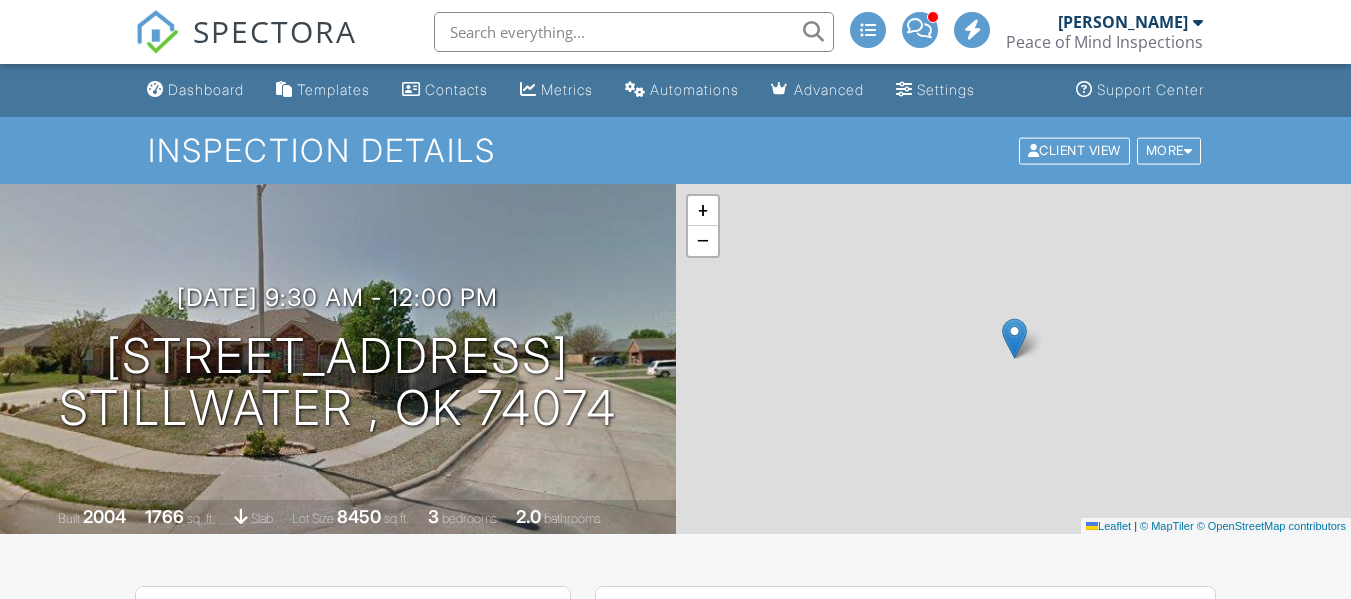 scroll, scrollTop: 0, scrollLeft: 0, axis: both 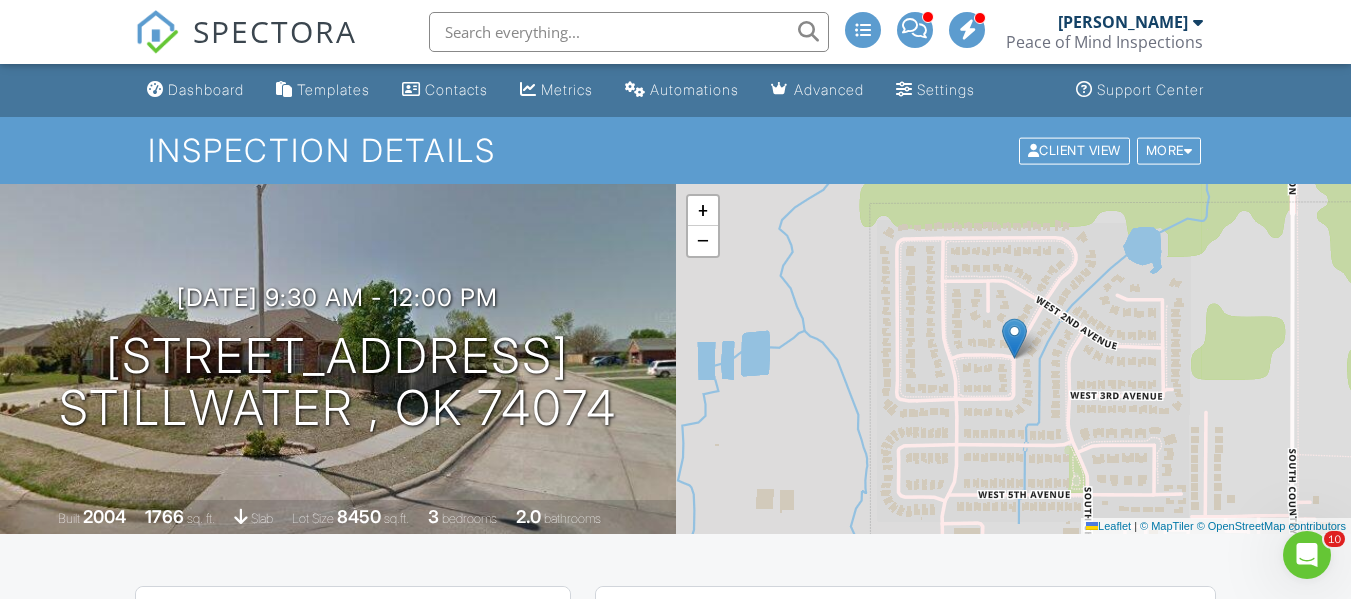 click on "SPECTORA" at bounding box center (275, 31) 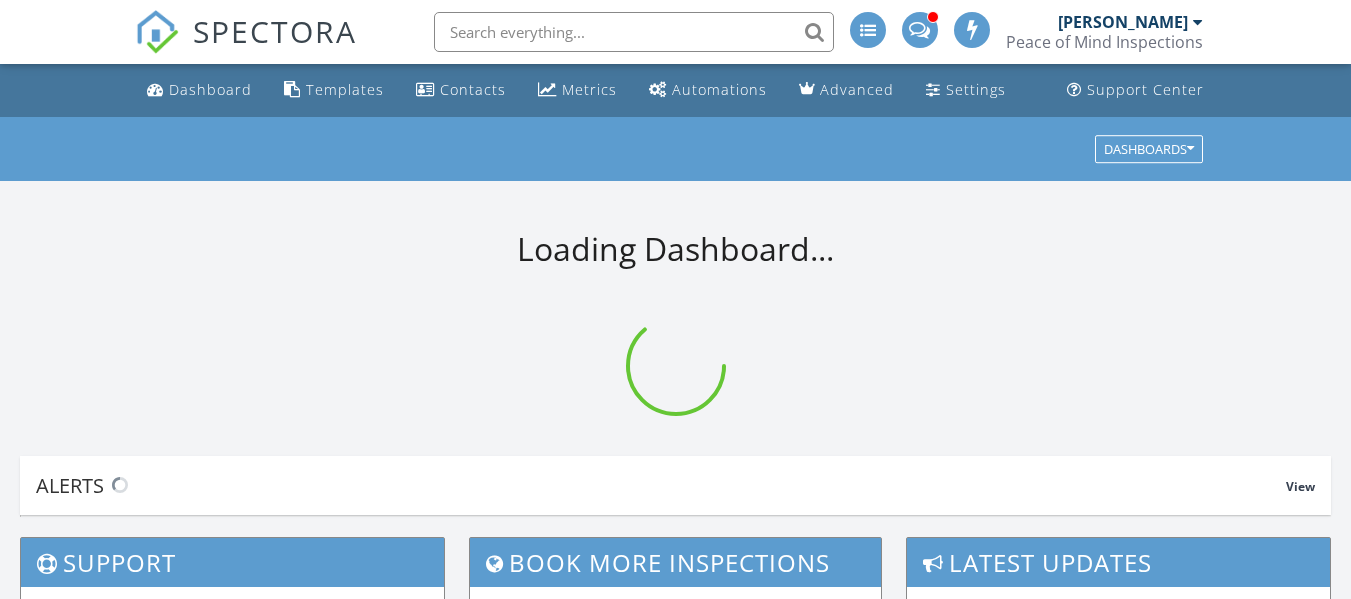 scroll, scrollTop: 0, scrollLeft: 0, axis: both 